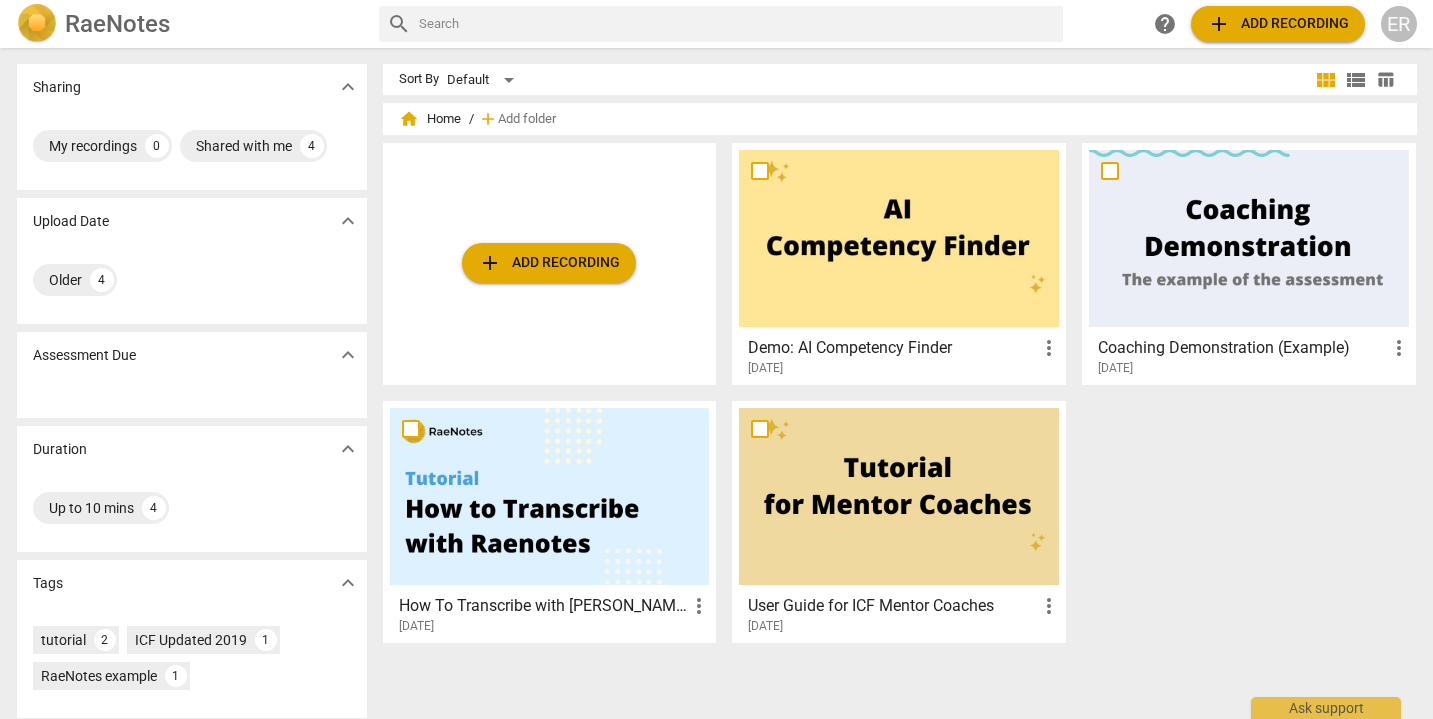 scroll, scrollTop: 0, scrollLeft: 0, axis: both 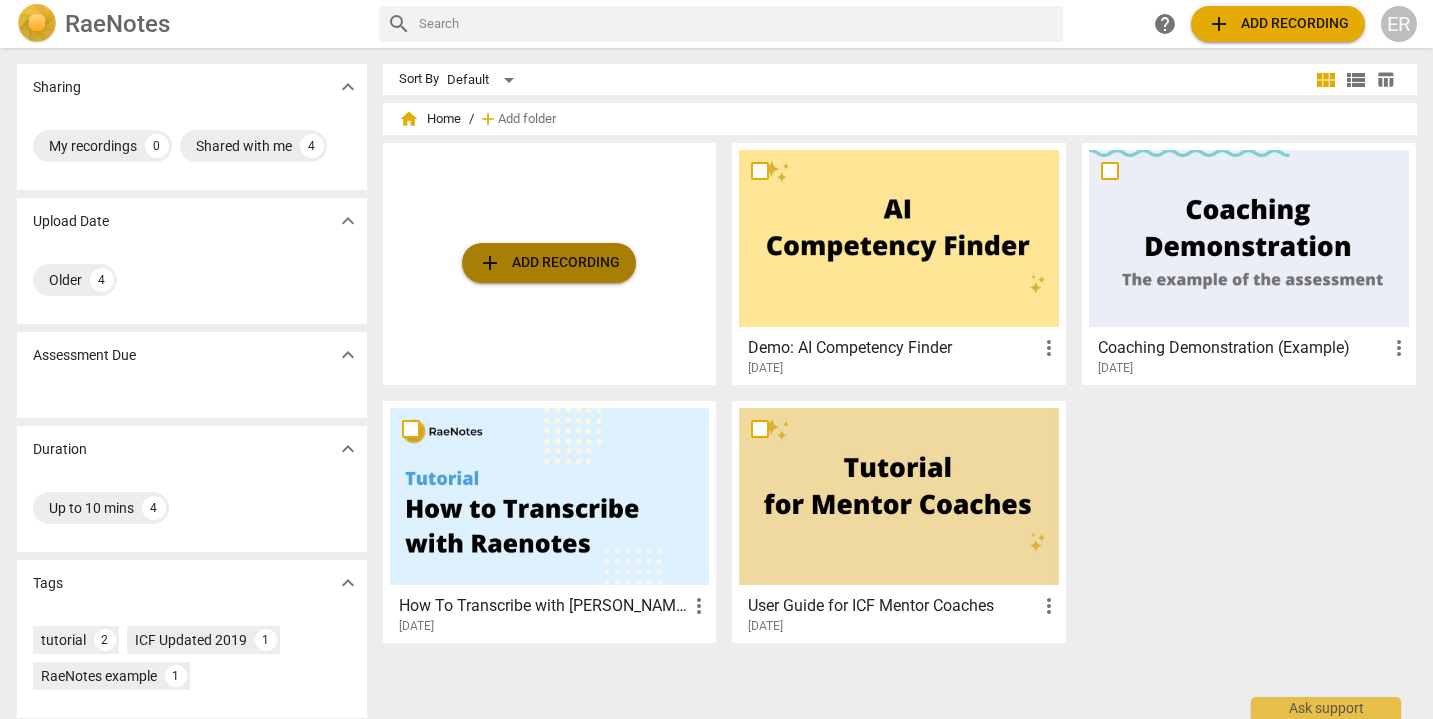 click on "add   Add recording" at bounding box center (549, 263) 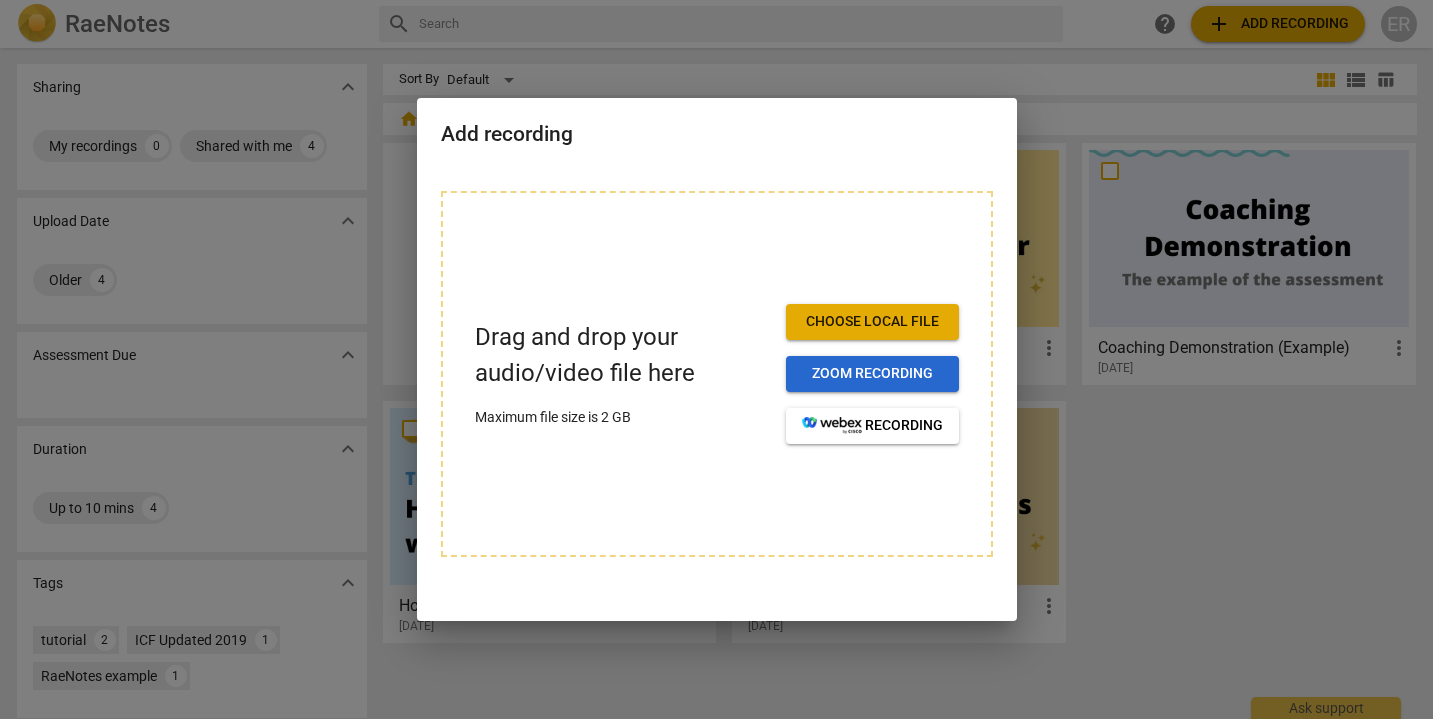 click on "Zoom recording" at bounding box center (872, 374) 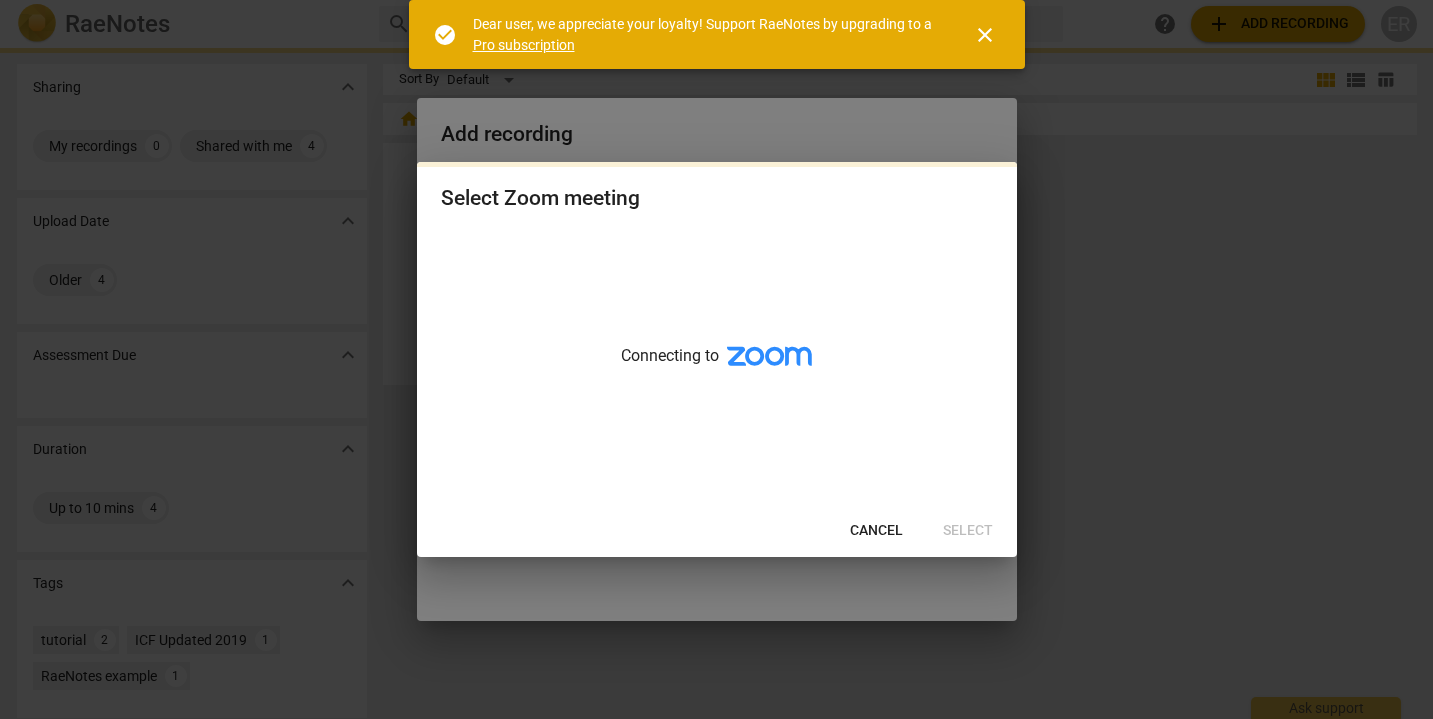 scroll, scrollTop: 0, scrollLeft: 0, axis: both 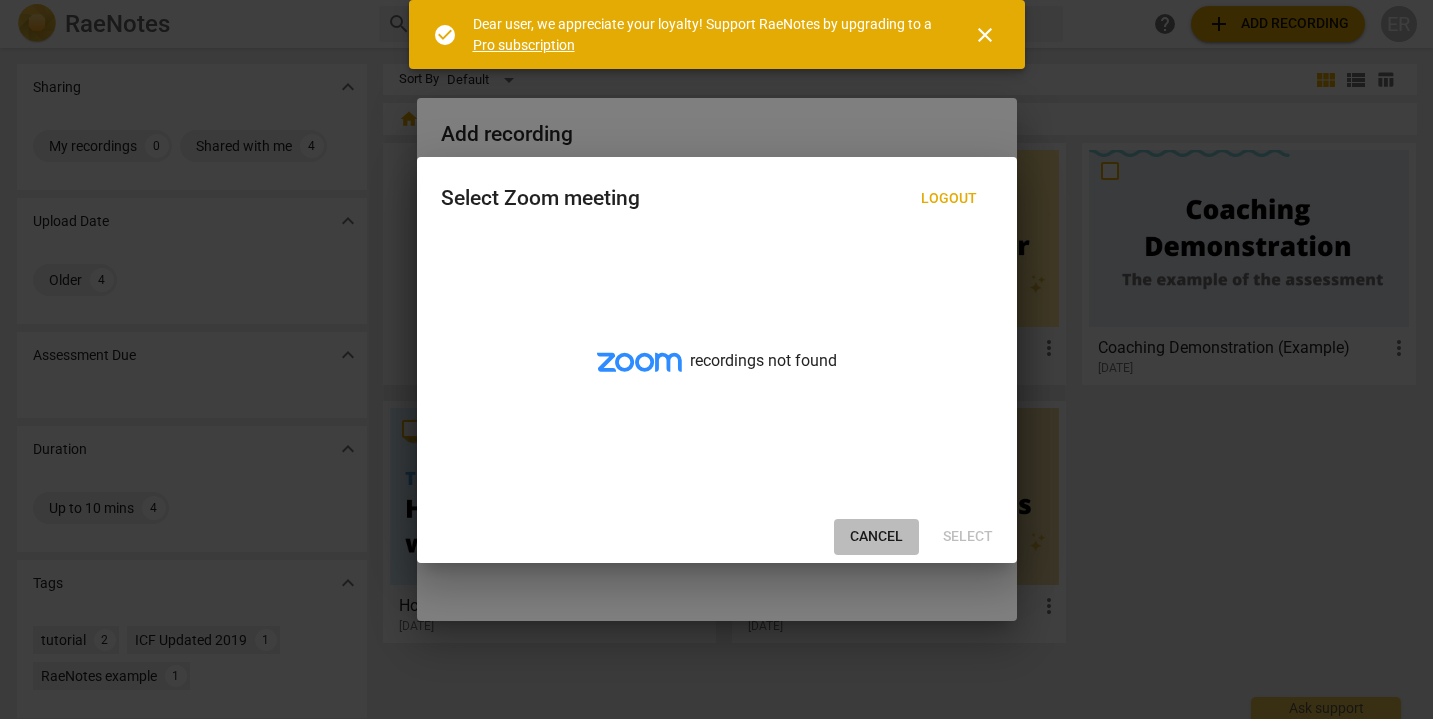 click on "Cancel" at bounding box center (876, 537) 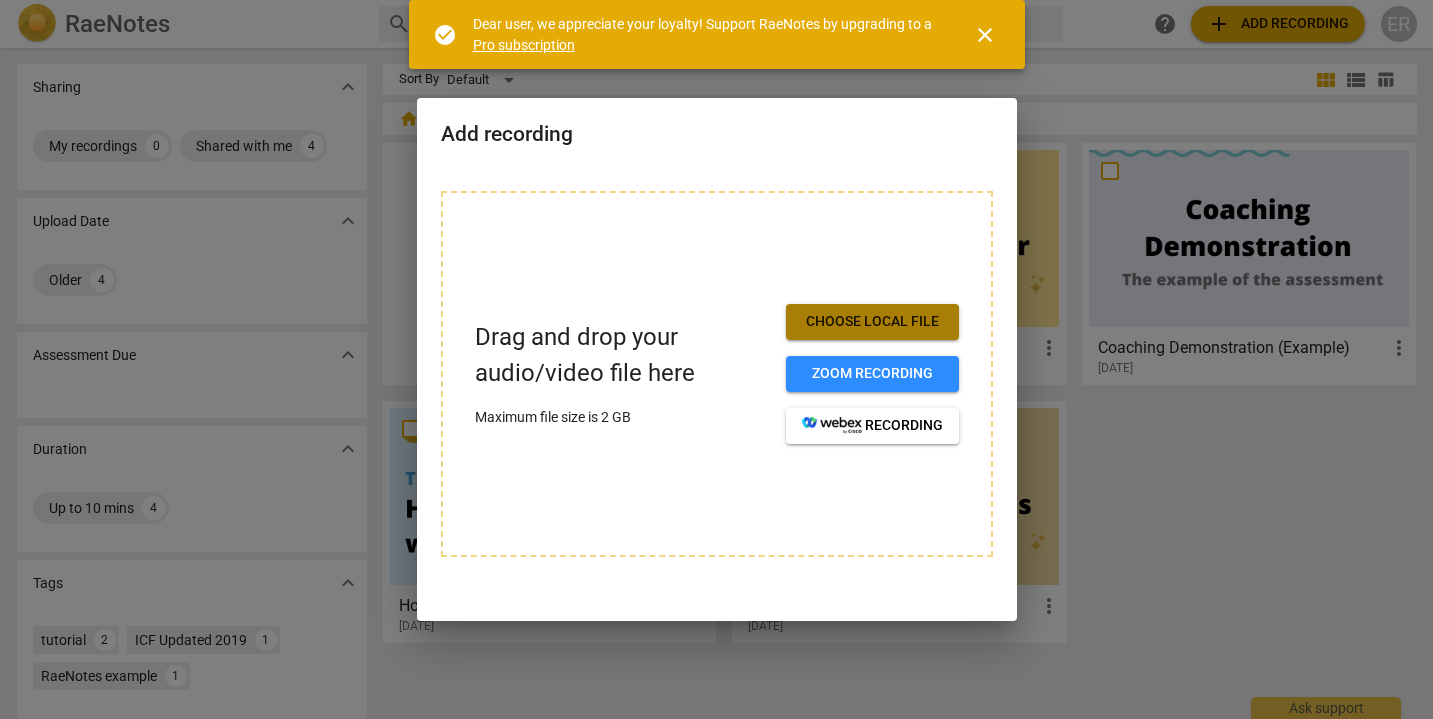 click on "Choose local file" at bounding box center (872, 322) 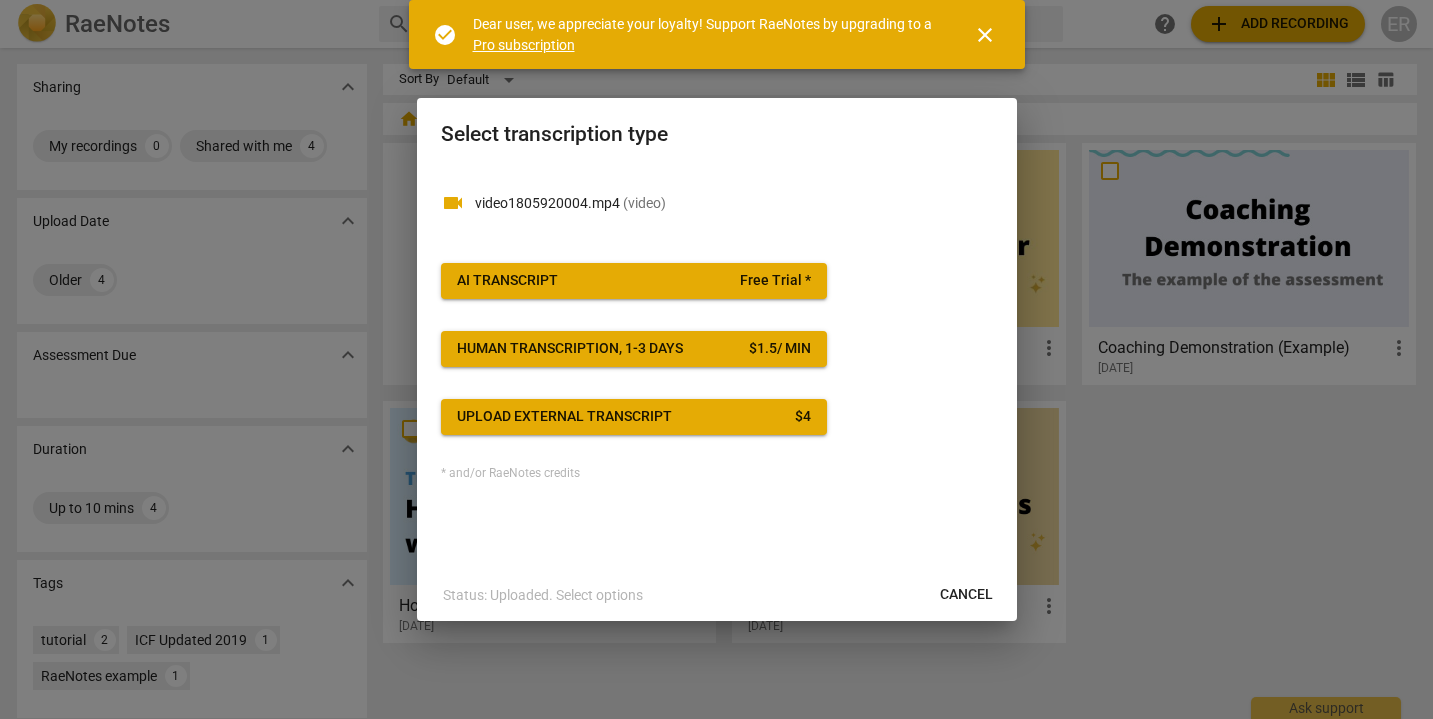 click on "AI Transcript Free Trial *" at bounding box center [634, 281] 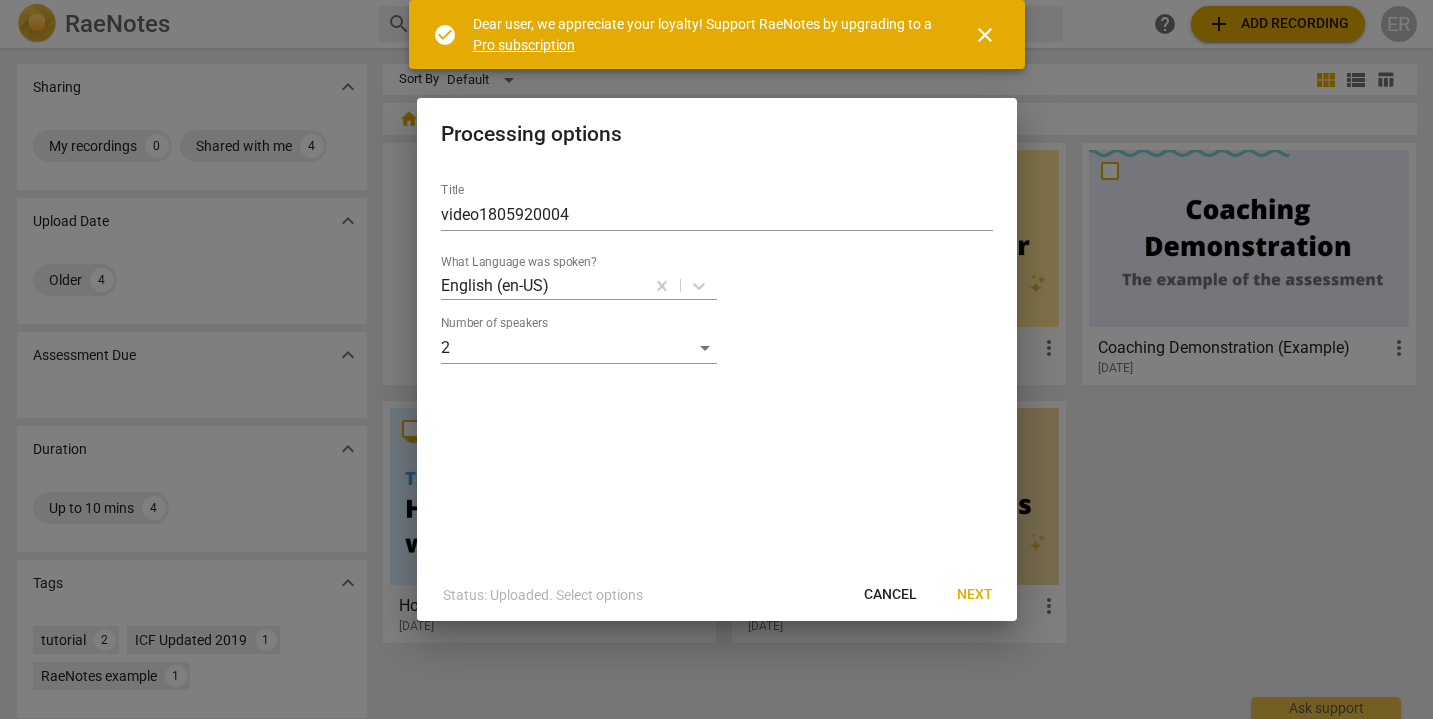 click on "Next" at bounding box center [975, 595] 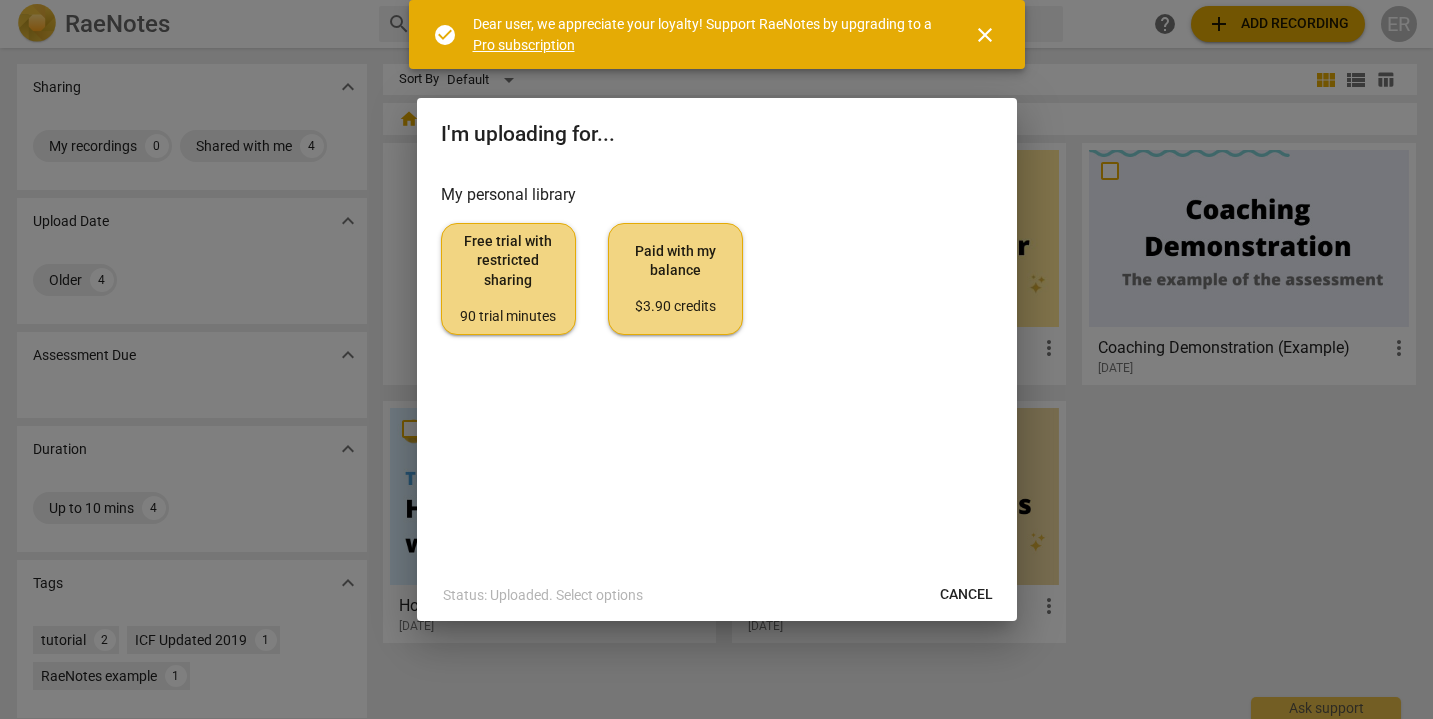 click on "Free trial with restricted sharing 90 trial minutes" at bounding box center [508, 279] 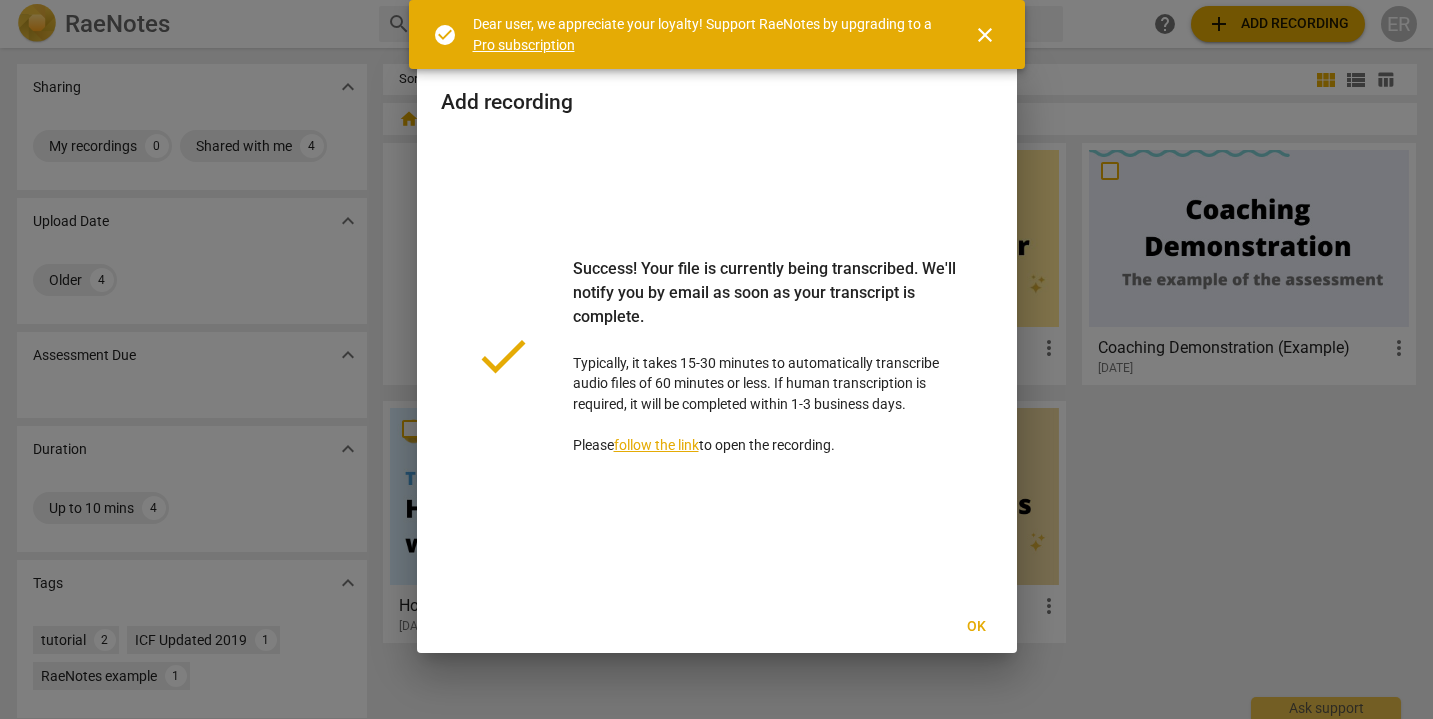 click on "Ok" at bounding box center (977, 627) 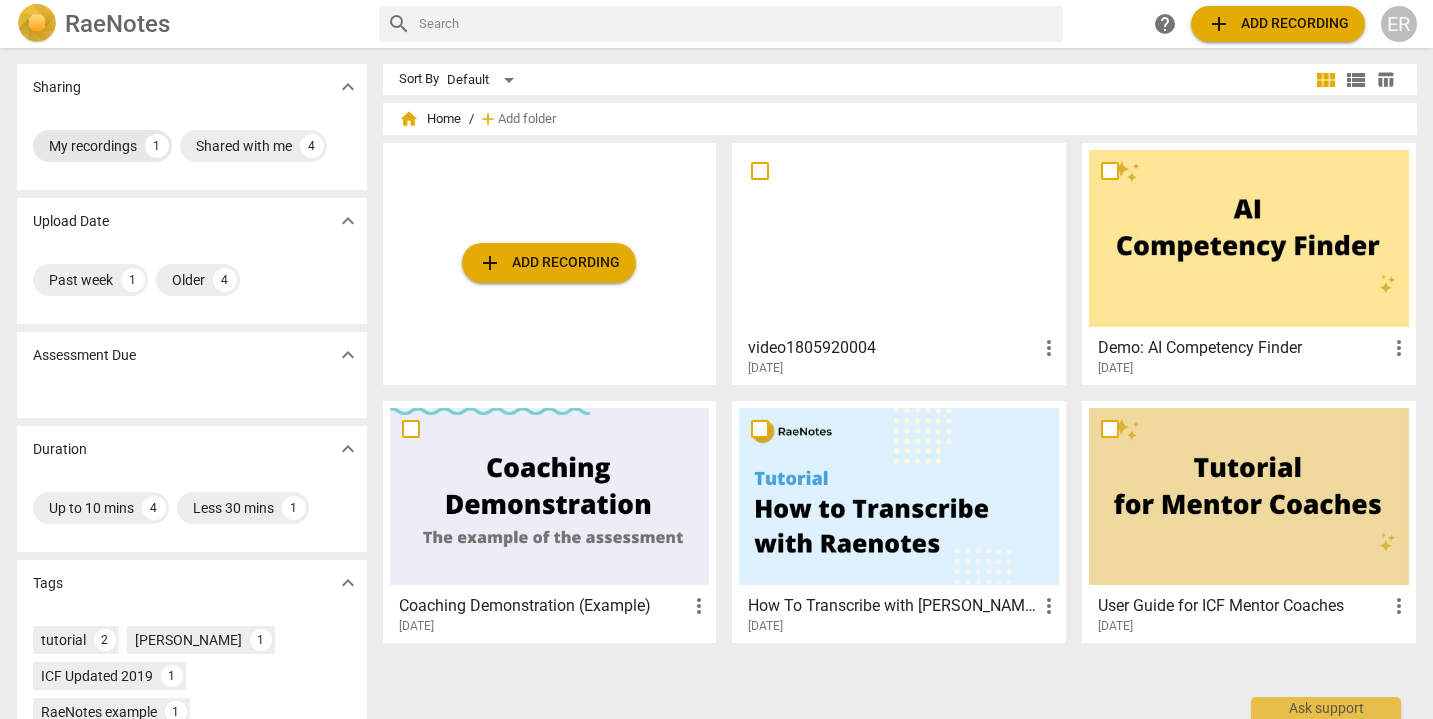 click on "My recordings" at bounding box center (93, 146) 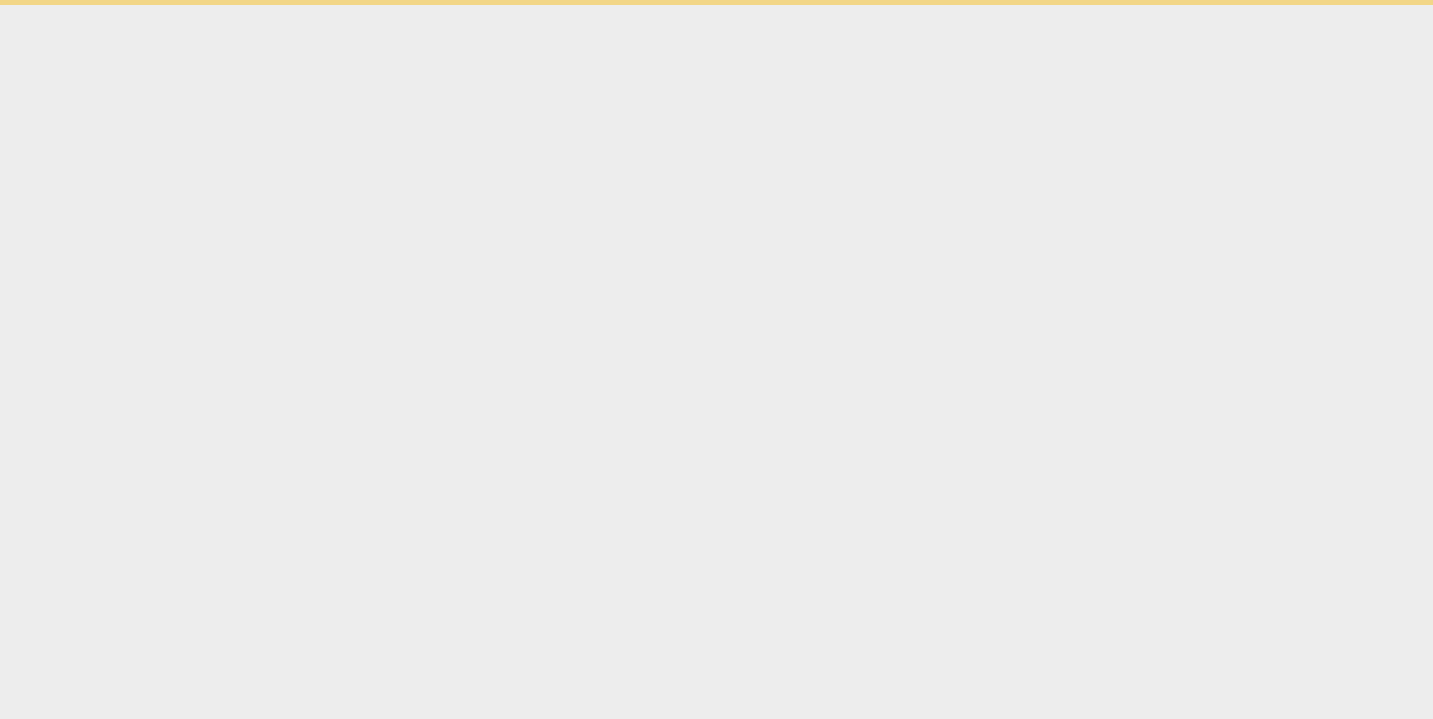 scroll, scrollTop: 0, scrollLeft: 0, axis: both 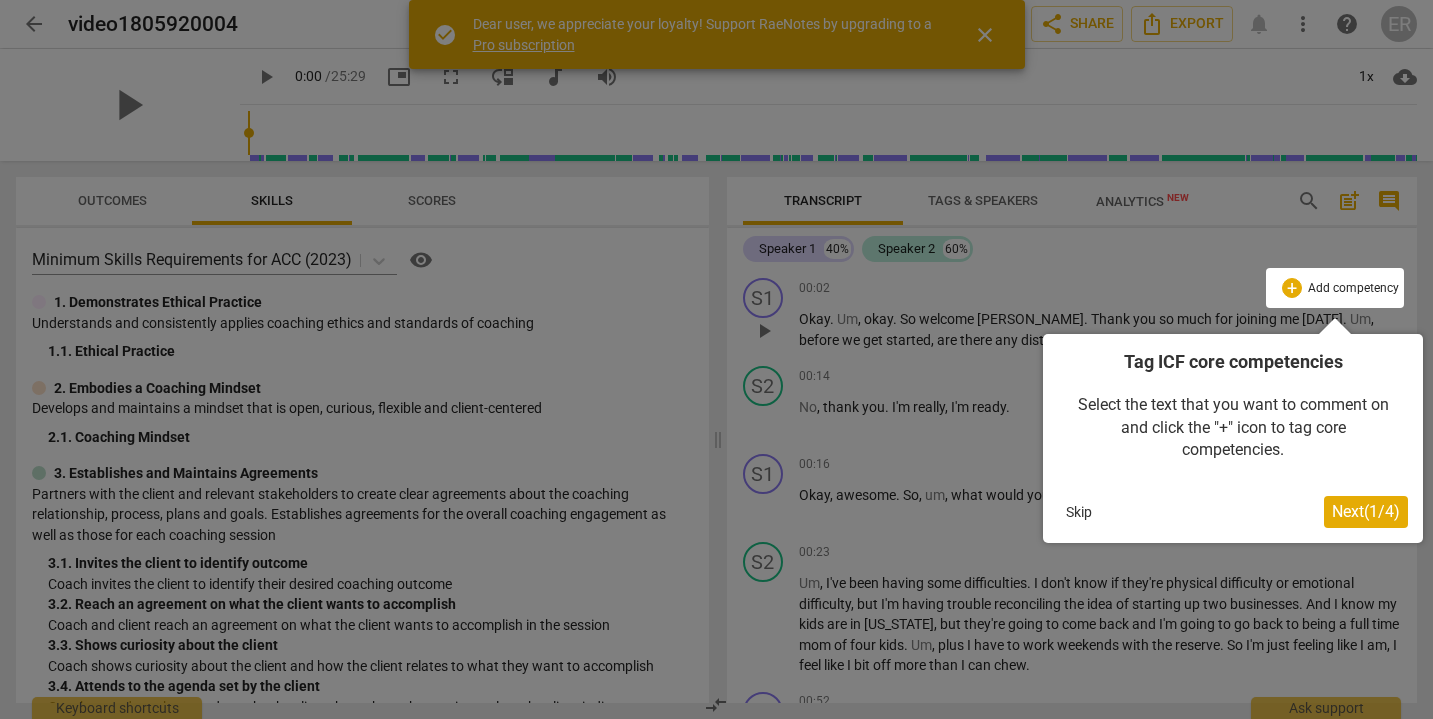 click on "Next  ( 1 / 4 )" at bounding box center [1366, 511] 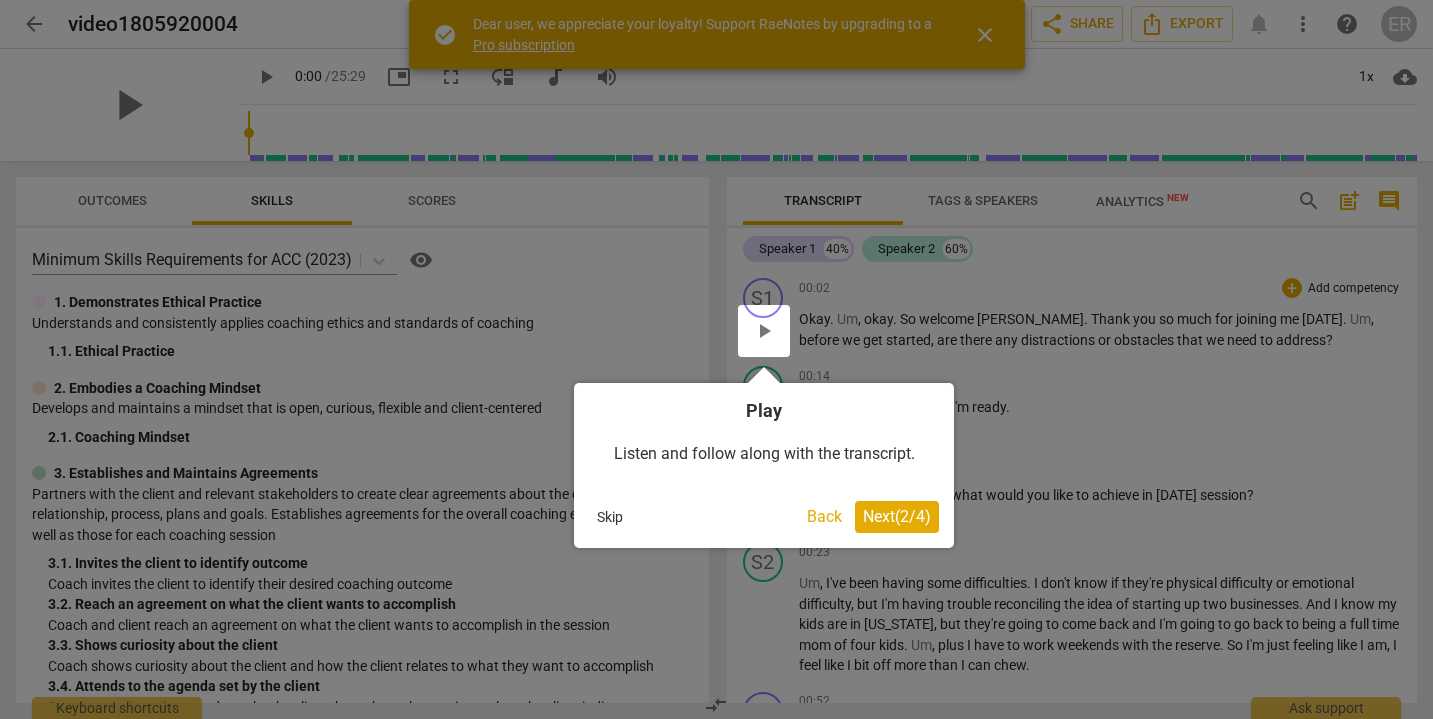 click on "Next  ( 2 / 4 )" at bounding box center [897, 516] 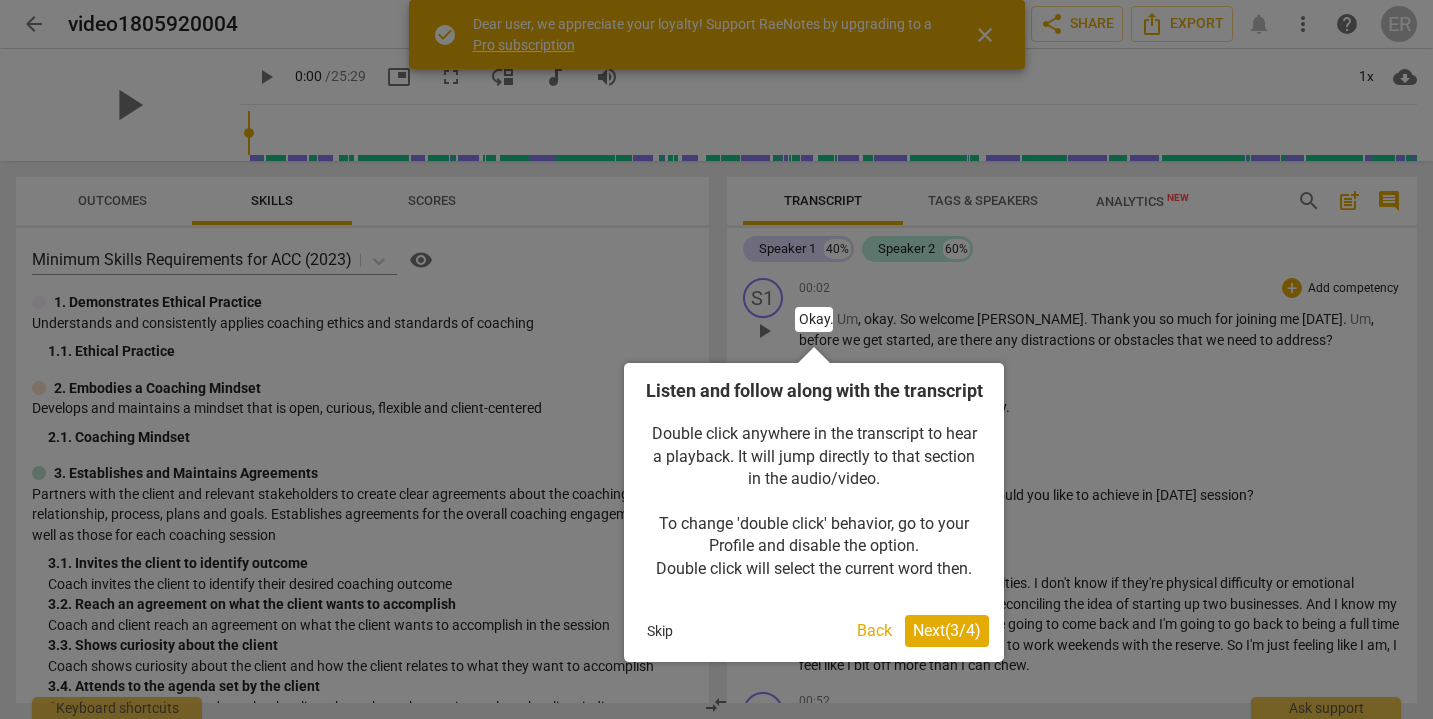 click on "Next  ( 3 / 4 )" at bounding box center [947, 630] 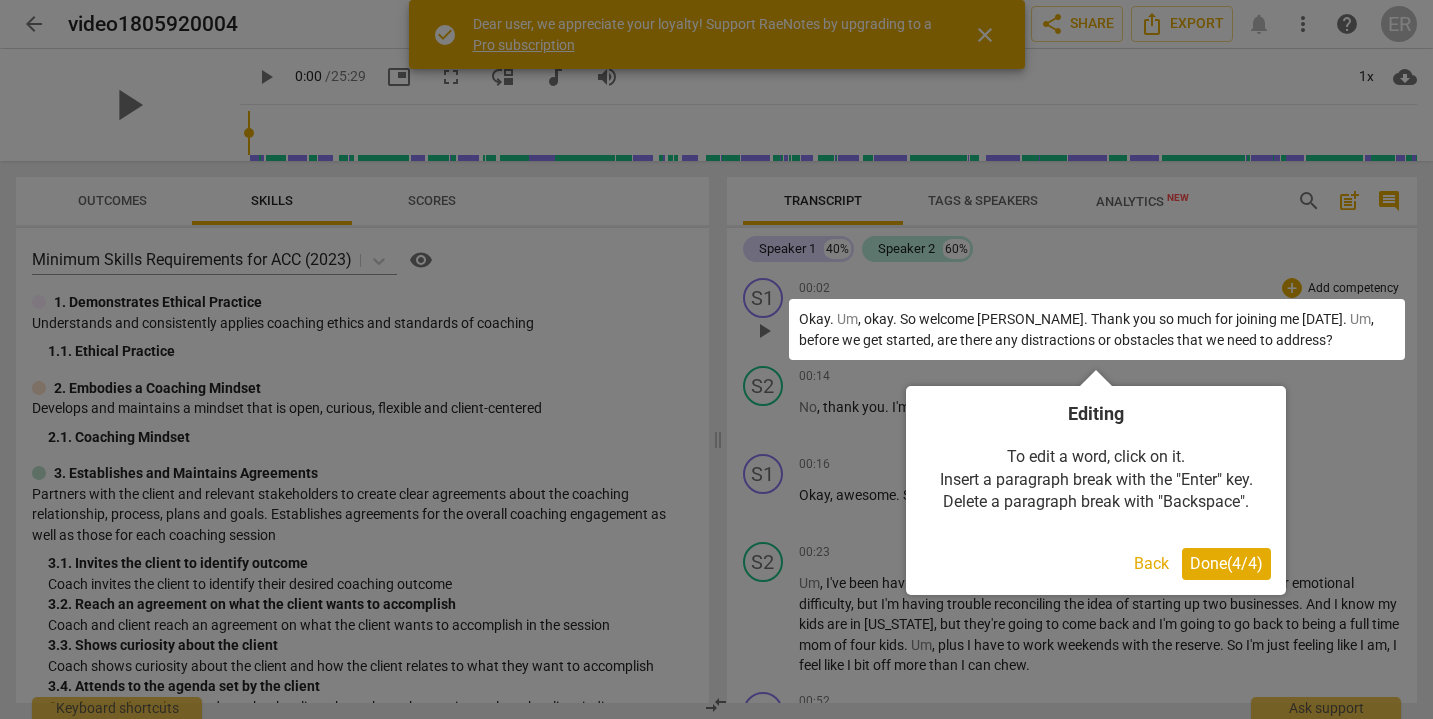 click on "Done  ( 4 / 4 )" at bounding box center [1226, 563] 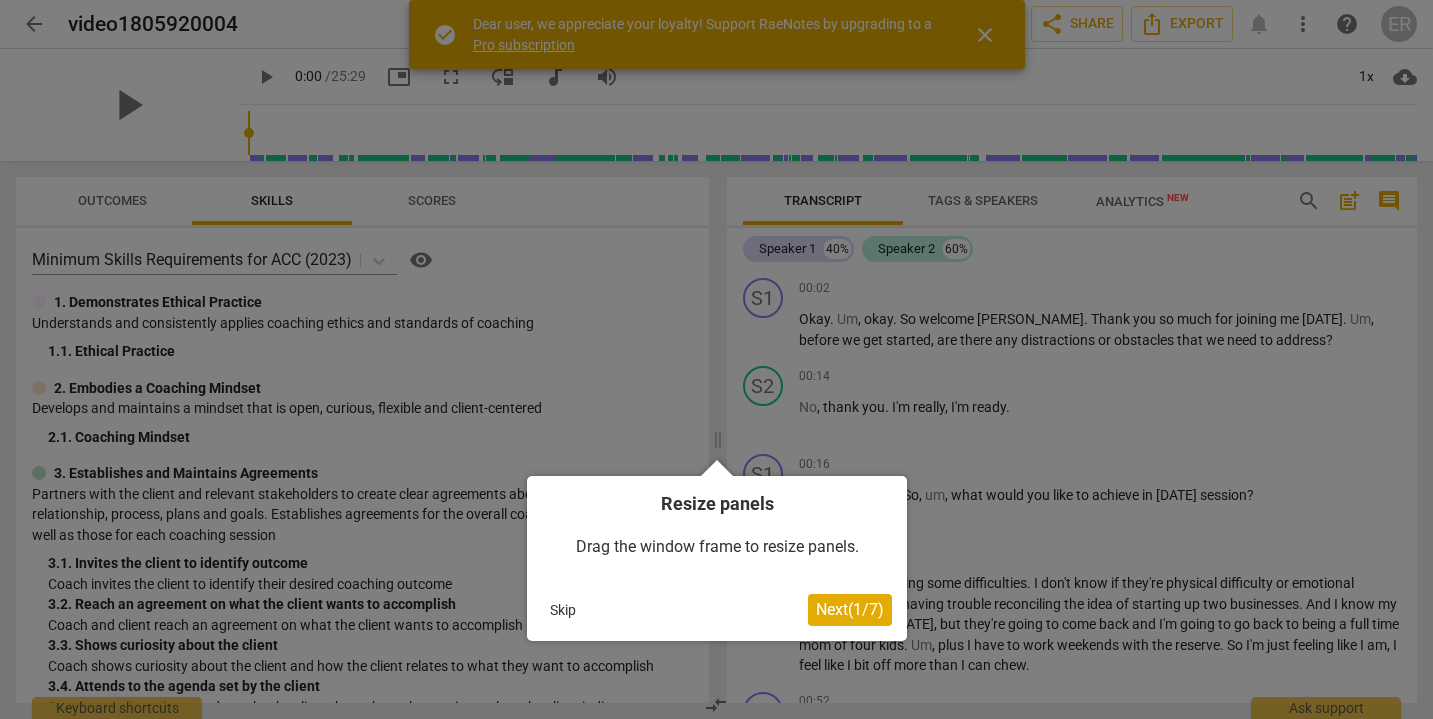 click on "Next  ( 1 / 7 )" at bounding box center [850, 609] 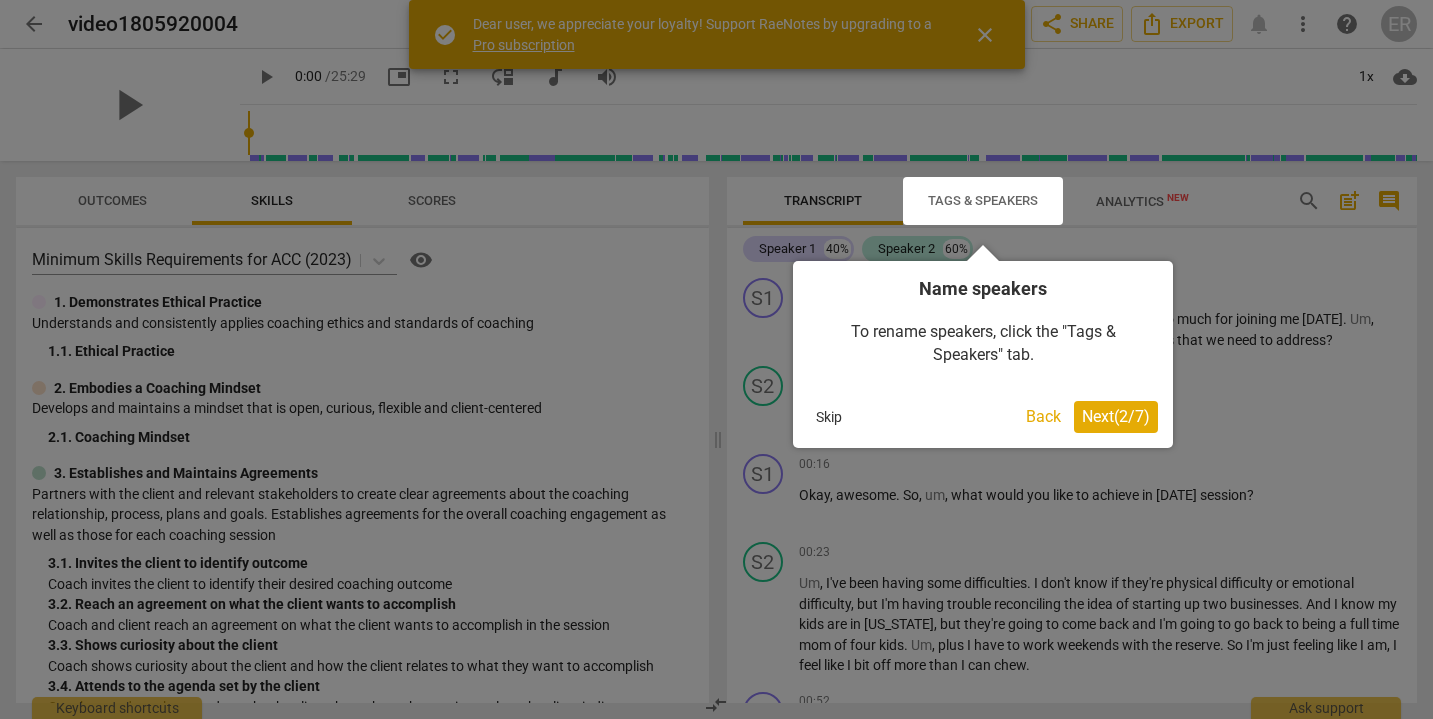click on "Next  ( 2 / 7 )" at bounding box center [1116, 416] 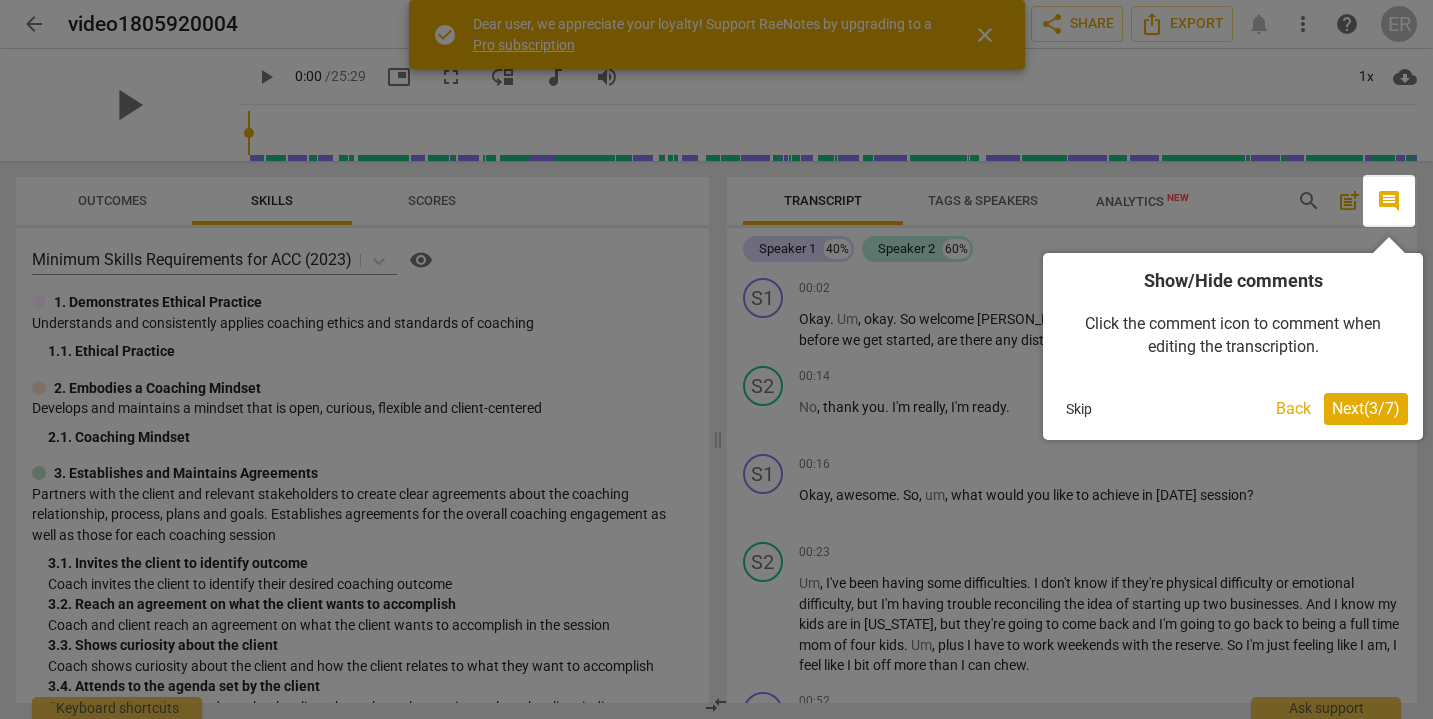 click on "Next  ( 3 / 7 )" at bounding box center (1366, 408) 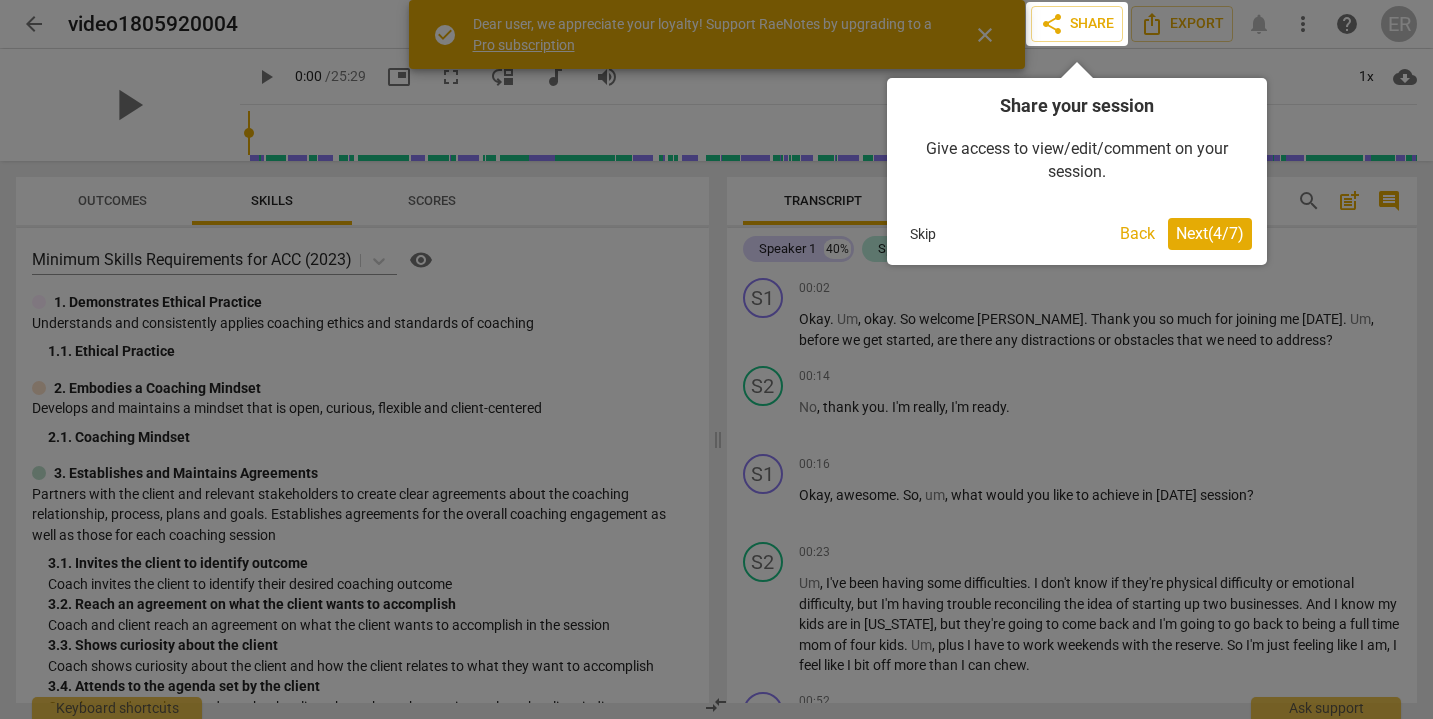 click on "Next  ( 4 / 7 )" at bounding box center (1210, 233) 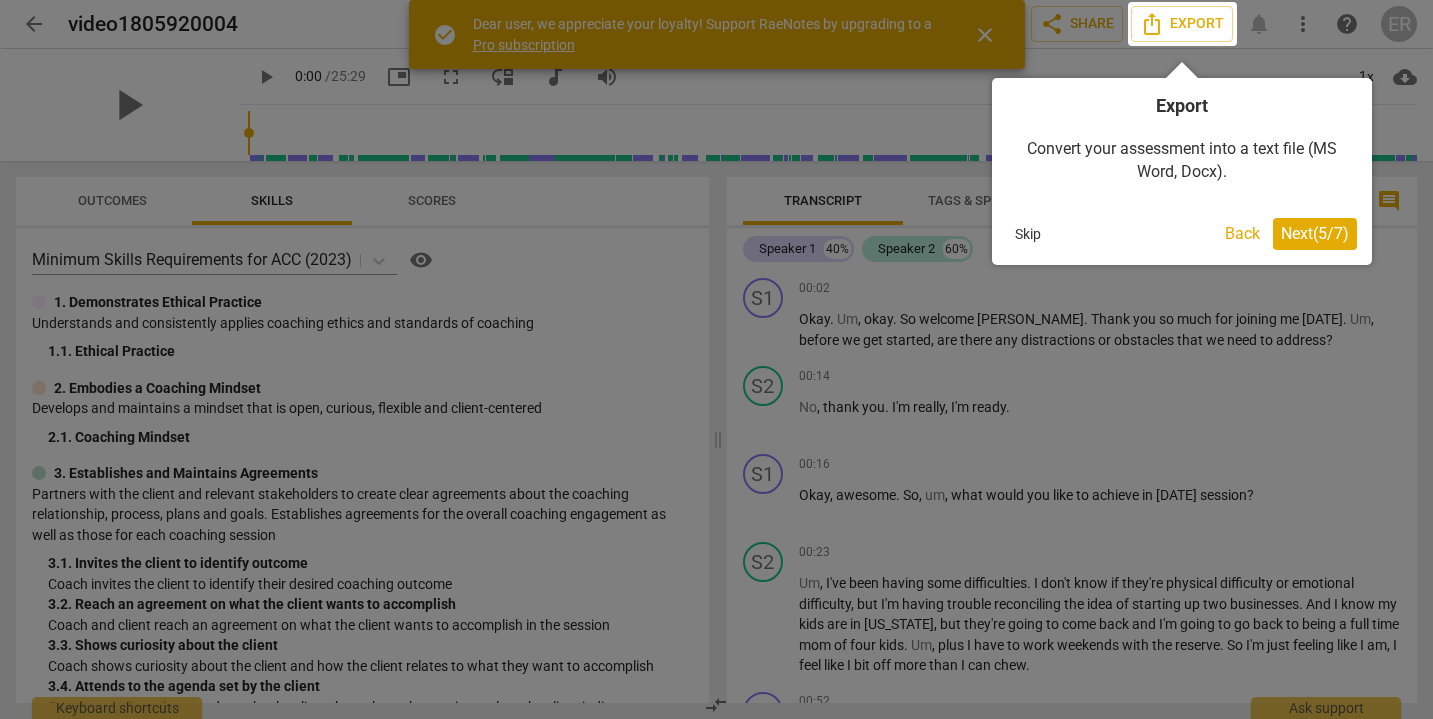 click on "Next  ( 5 / 7 )" at bounding box center [1315, 233] 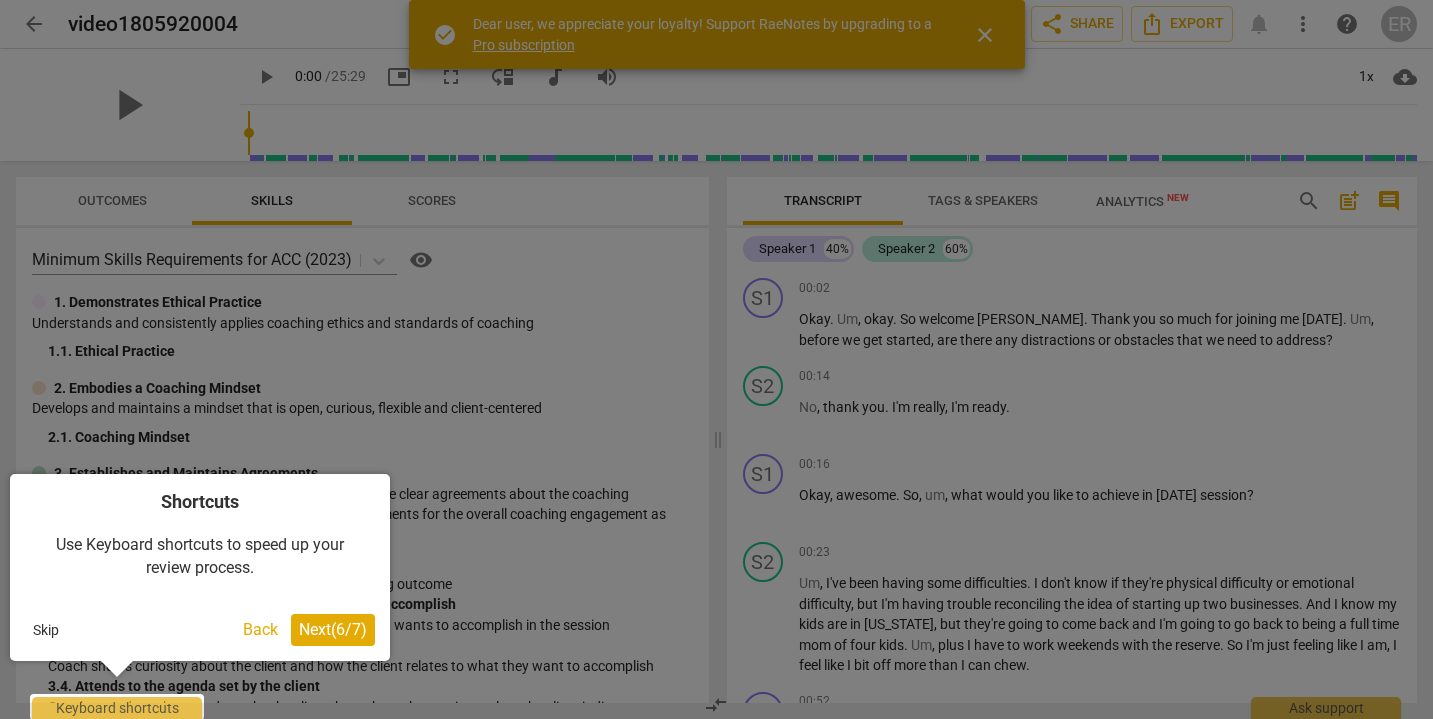 click on "Next  ( 6 / 7 )" at bounding box center (333, 629) 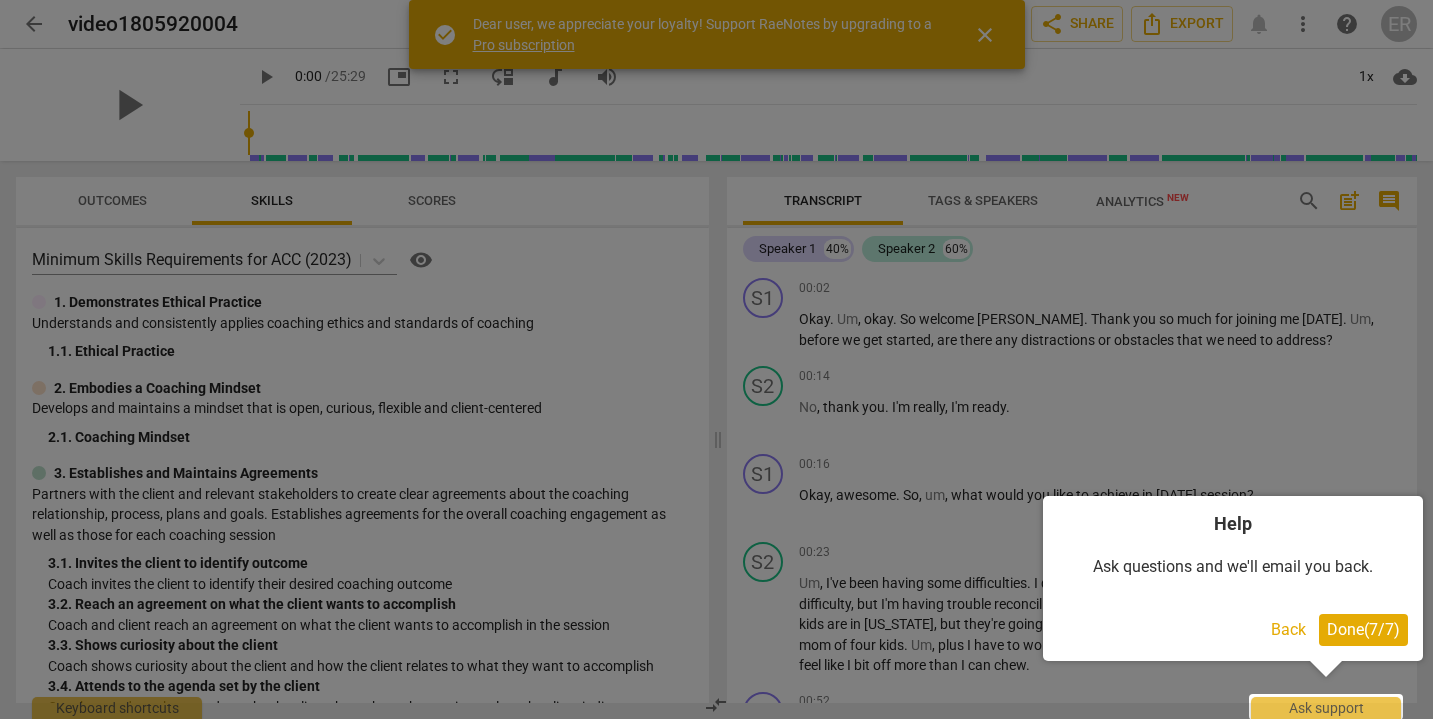 click on "Done  ( 7 / 7 )" at bounding box center (1363, 629) 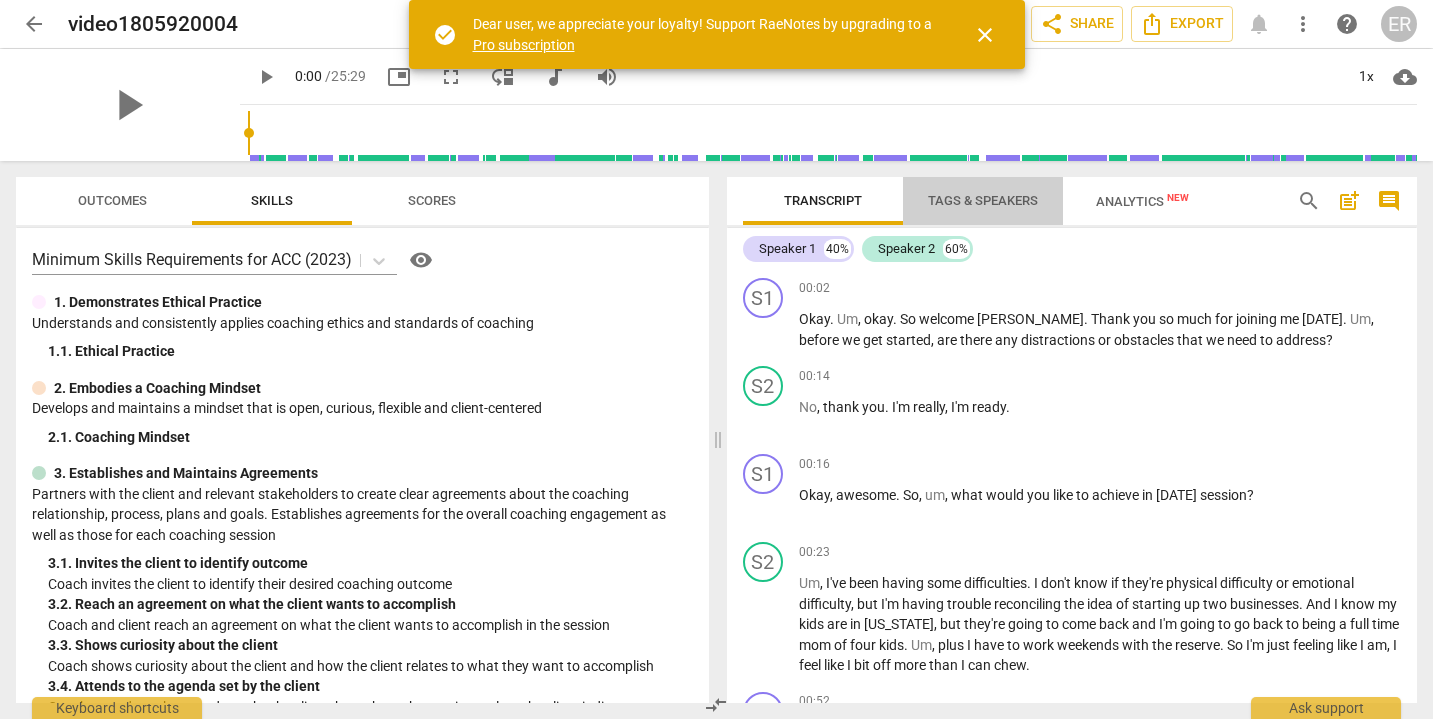 click on "Tags & Speakers" at bounding box center [983, 200] 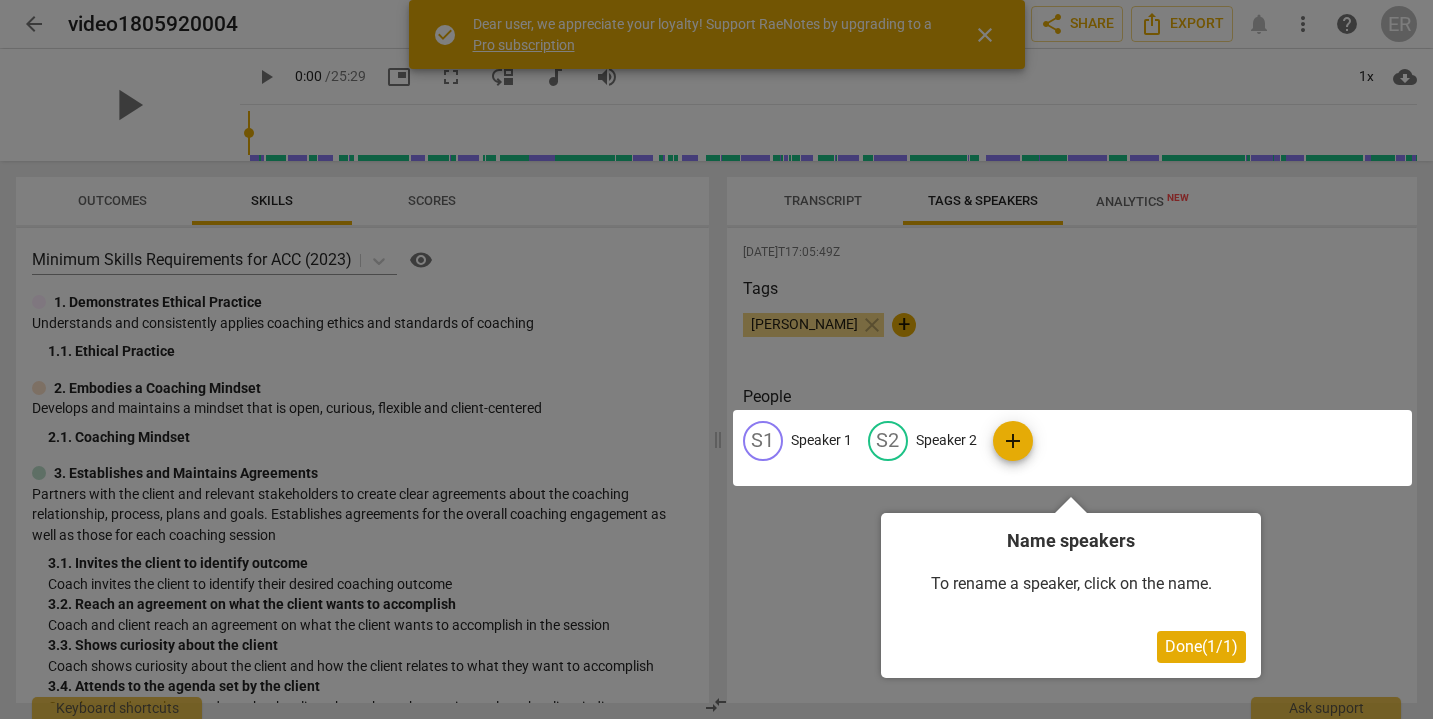 click at bounding box center (1072, 448) 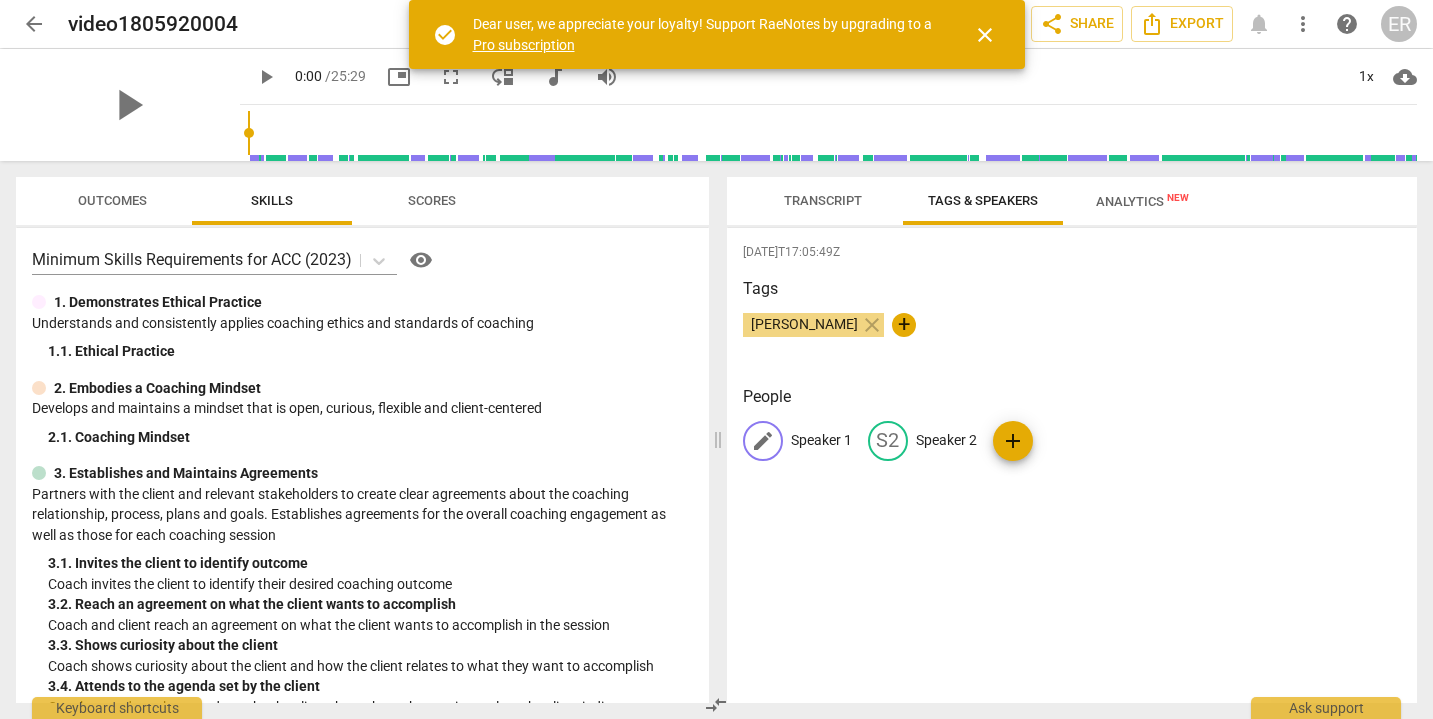 click on "edit" at bounding box center [763, 441] 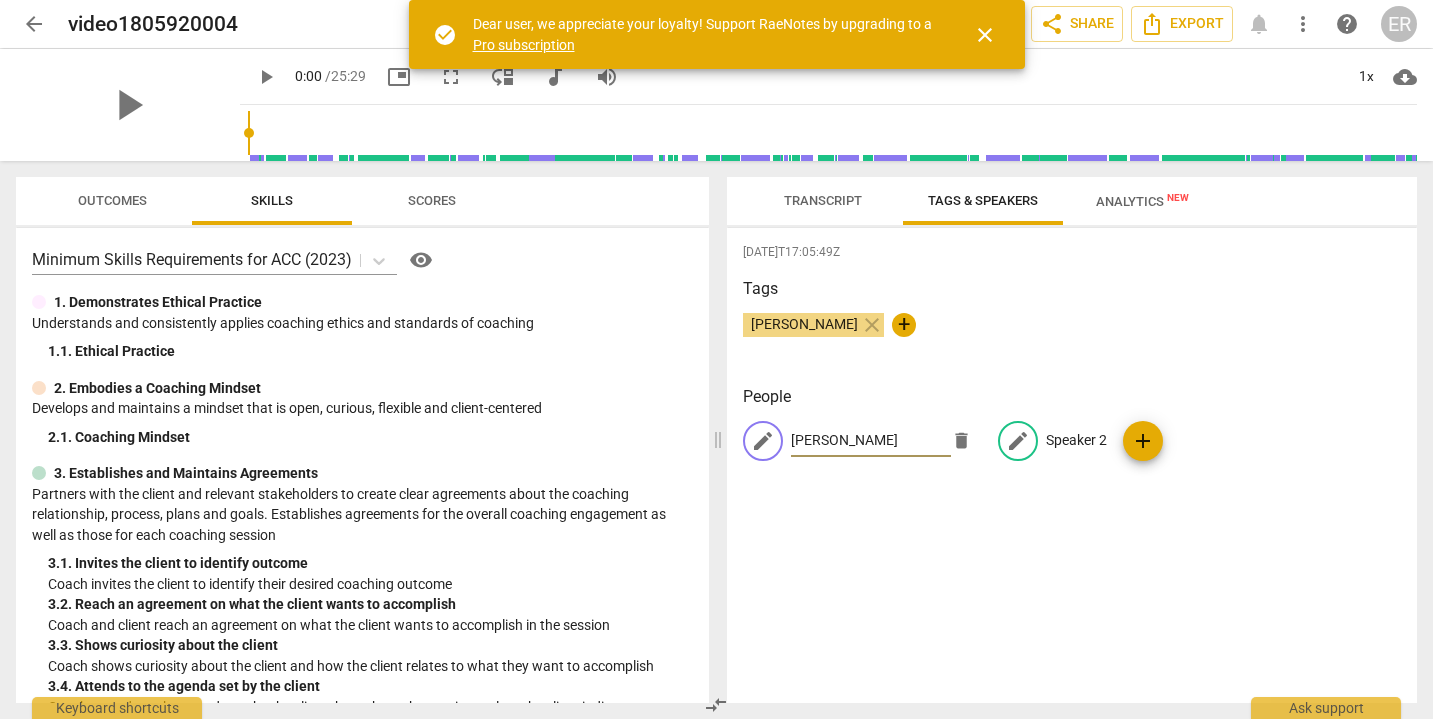 type on "[PERSON_NAME]" 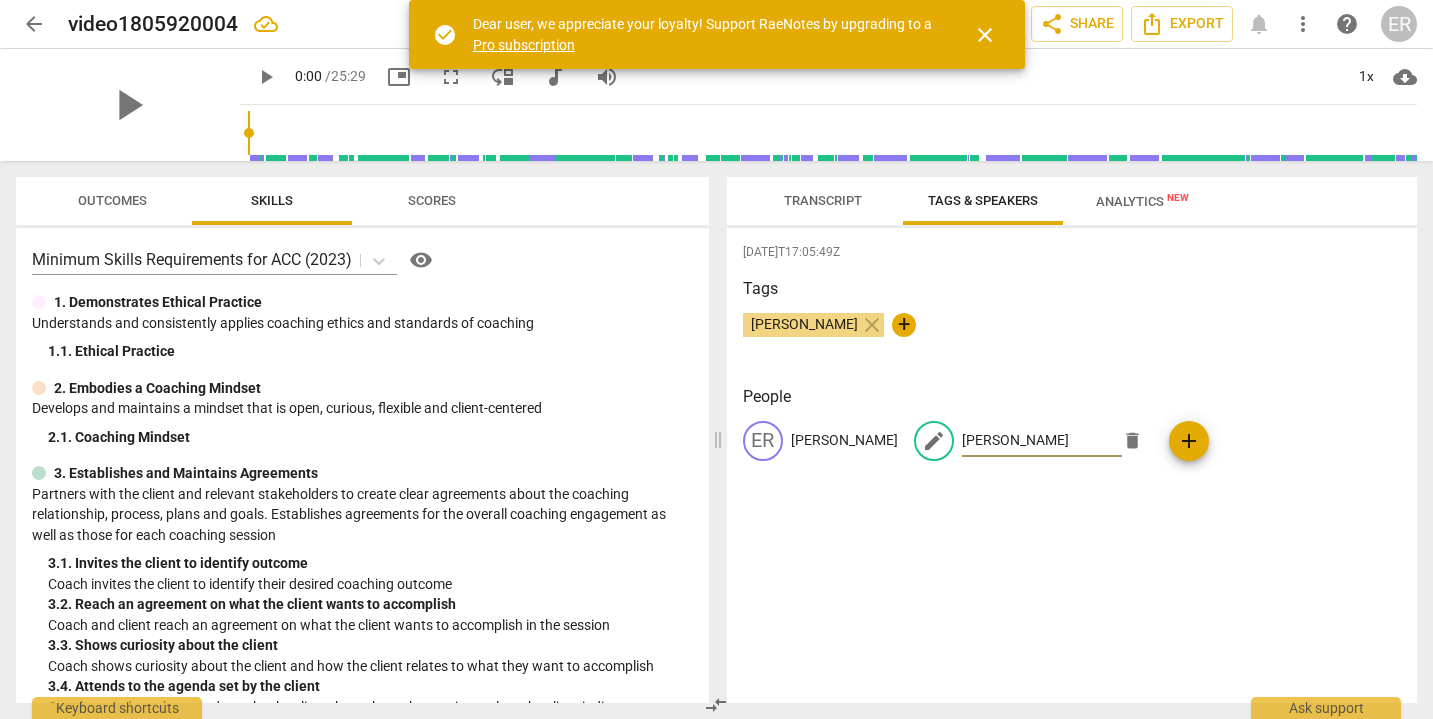 click on "[PERSON_NAME]" at bounding box center (1042, 441) 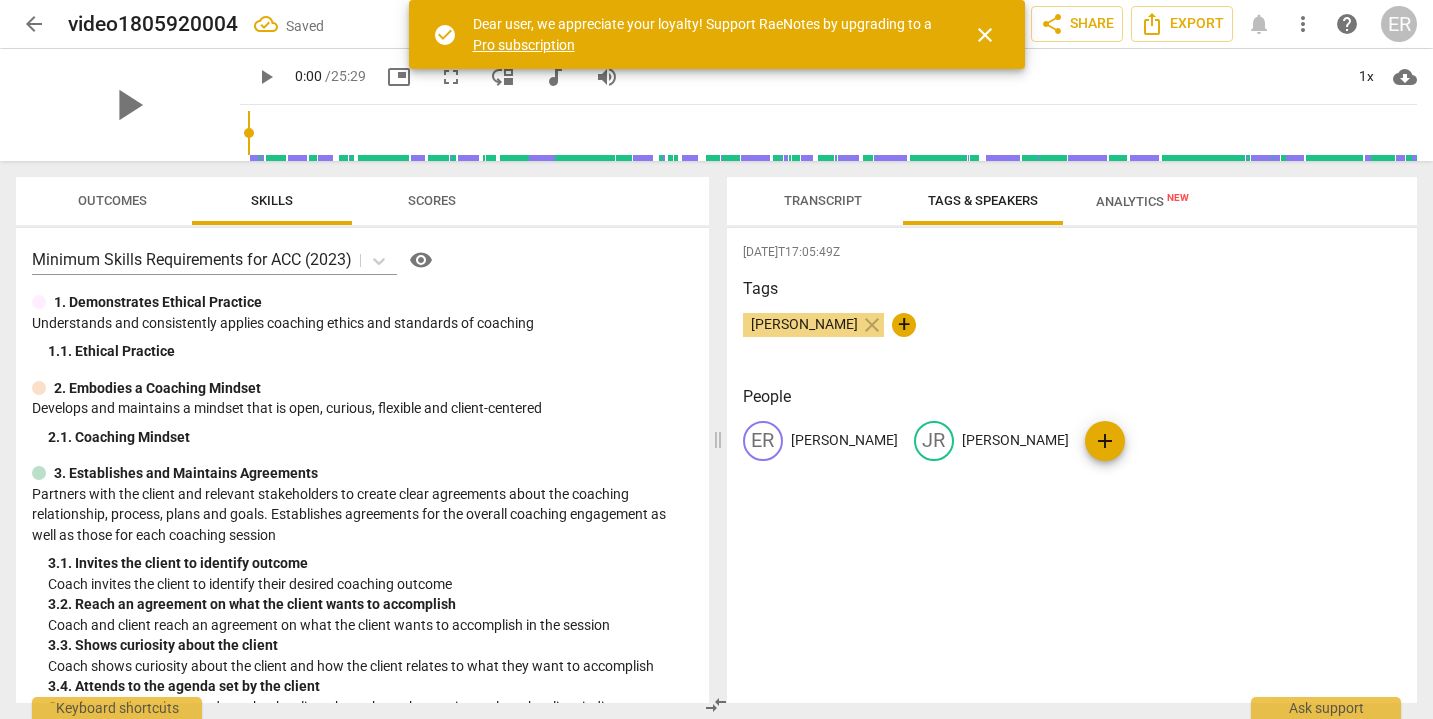 click on "Transcript" at bounding box center (823, 200) 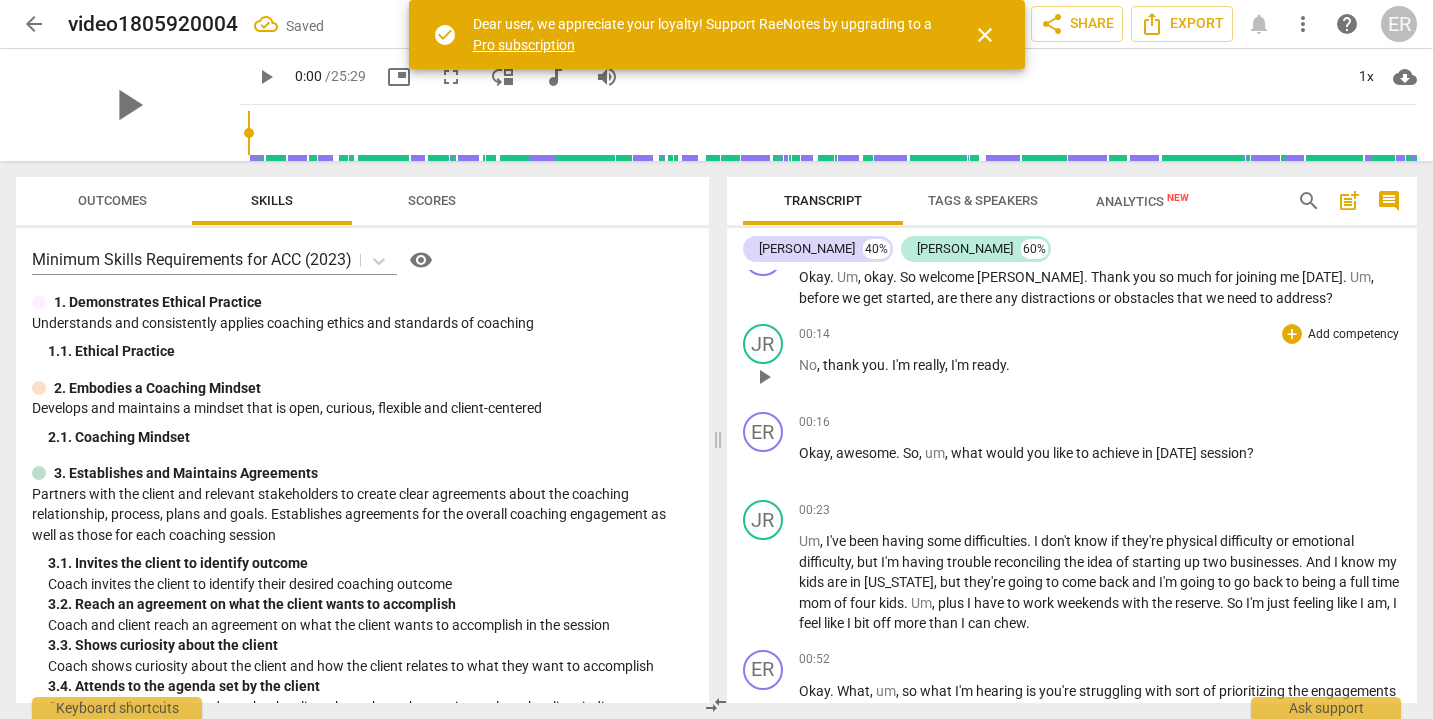 scroll, scrollTop: 0, scrollLeft: 0, axis: both 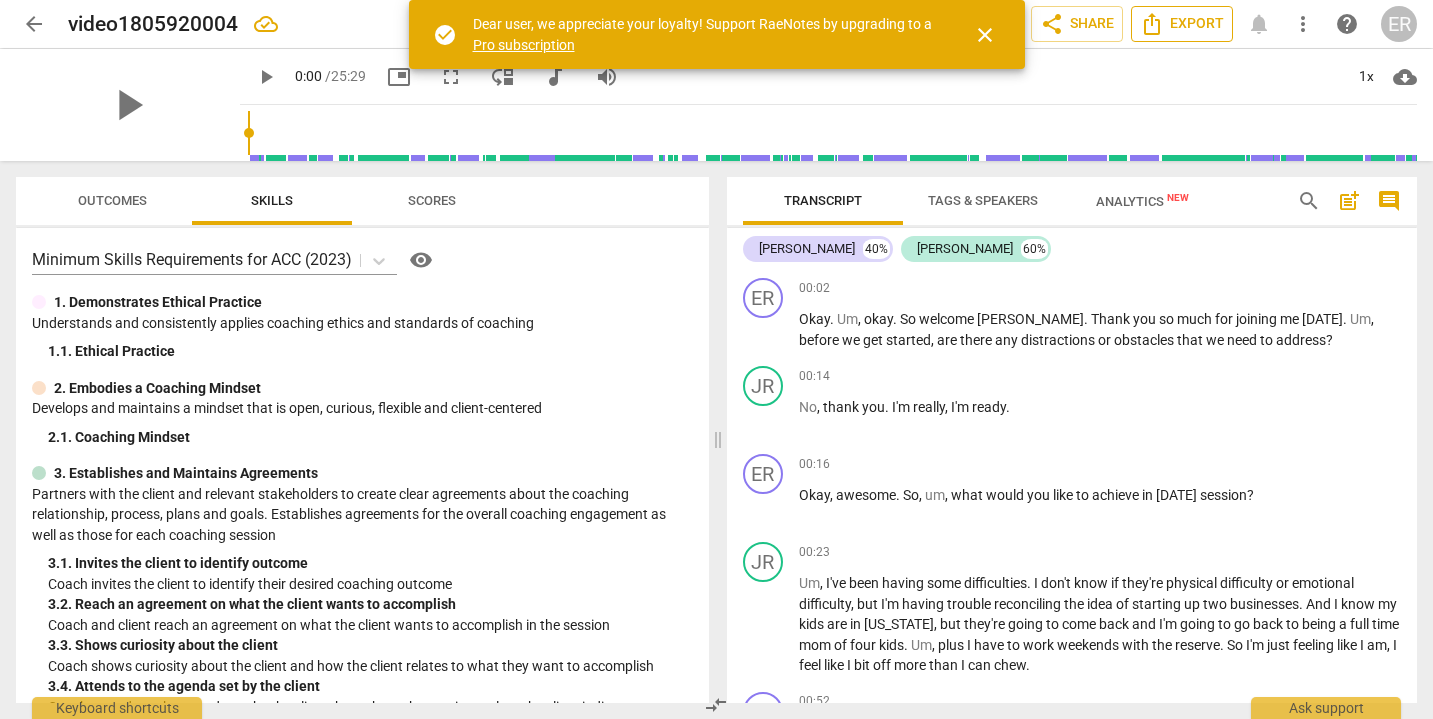 click on "Export" at bounding box center [1182, 24] 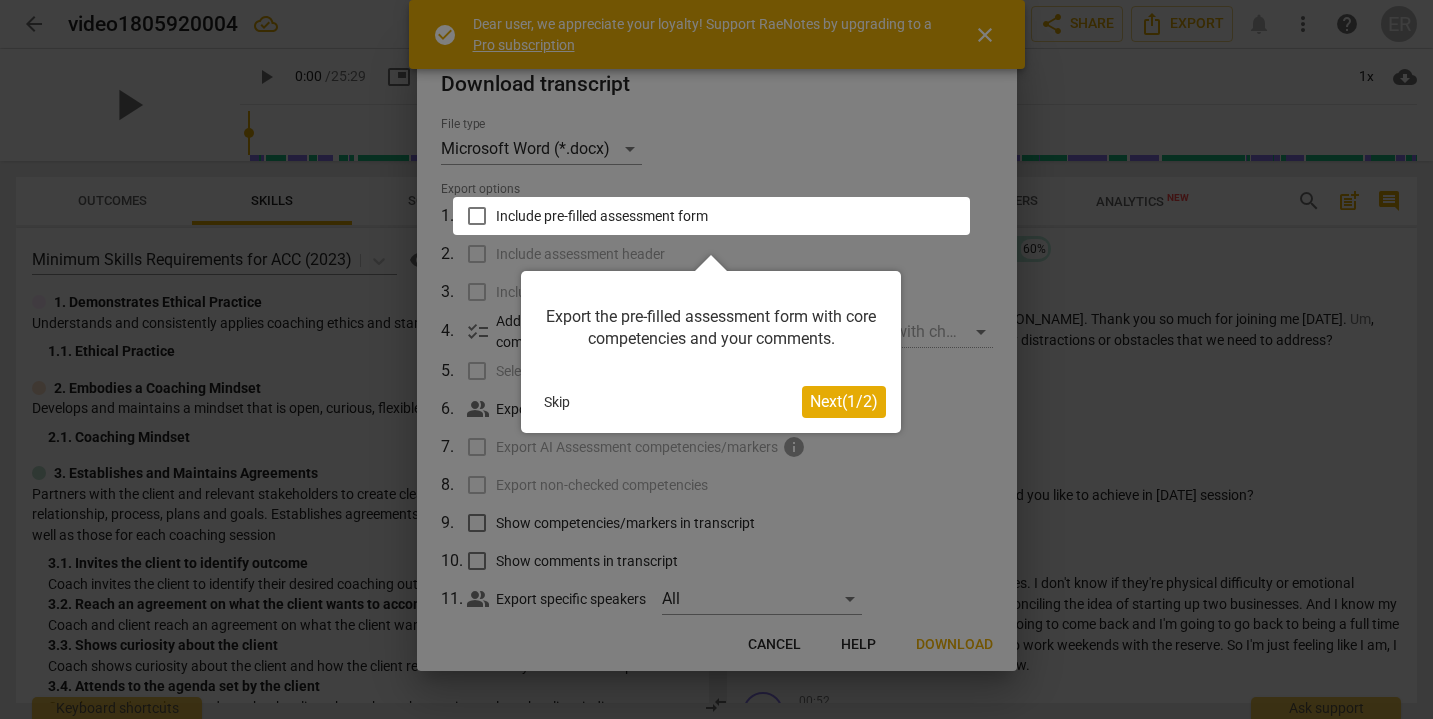 click on "Next  ( 1 / 2 )" at bounding box center (844, 401) 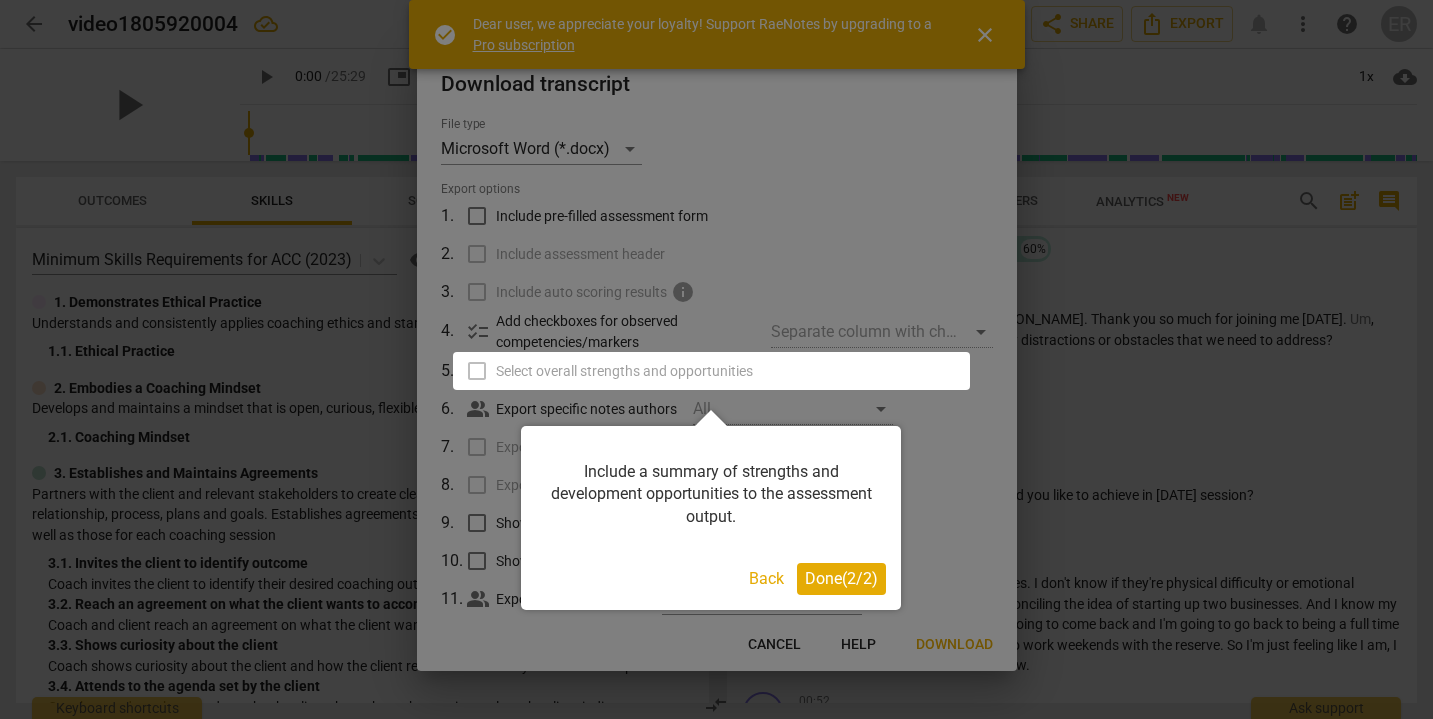 click on "Done  ( 2 / 2 )" at bounding box center [841, 578] 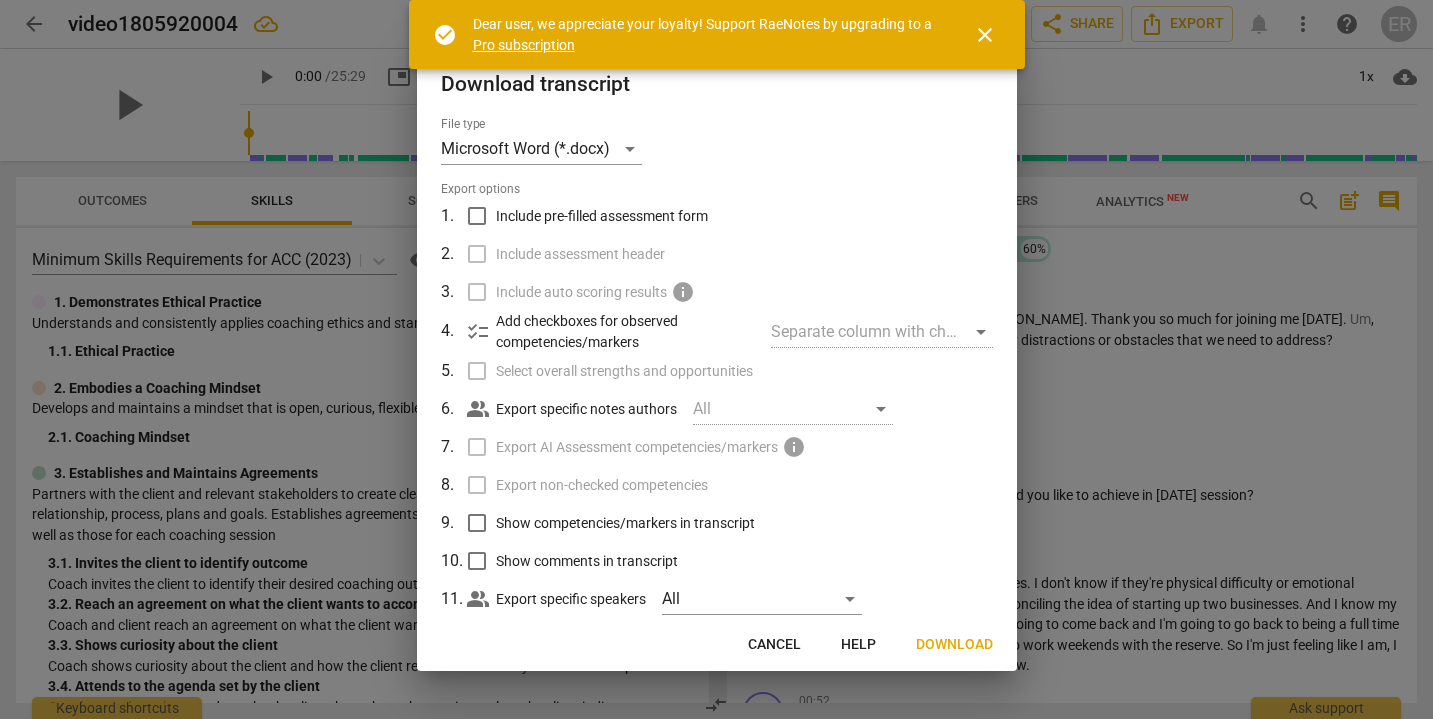 click on "Download" at bounding box center (954, 645) 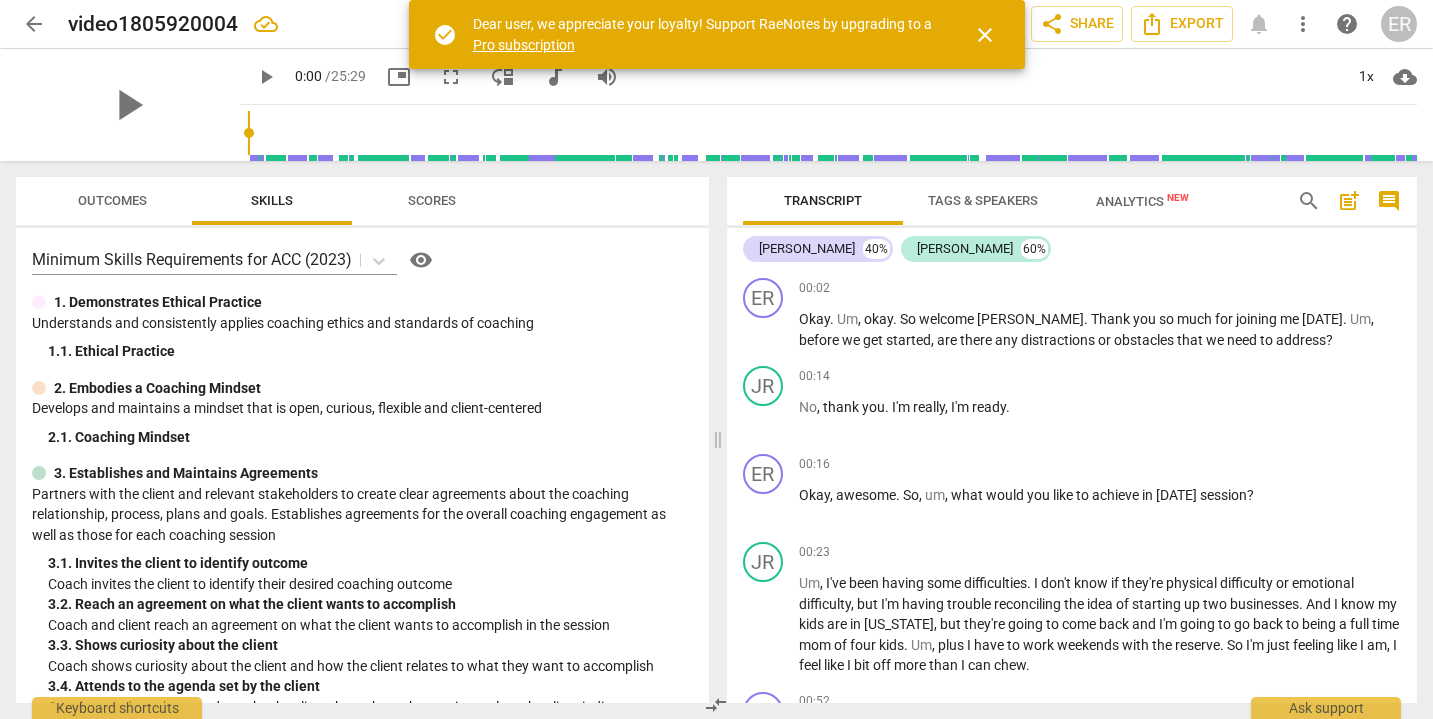 click on "Skills" at bounding box center (272, 201) 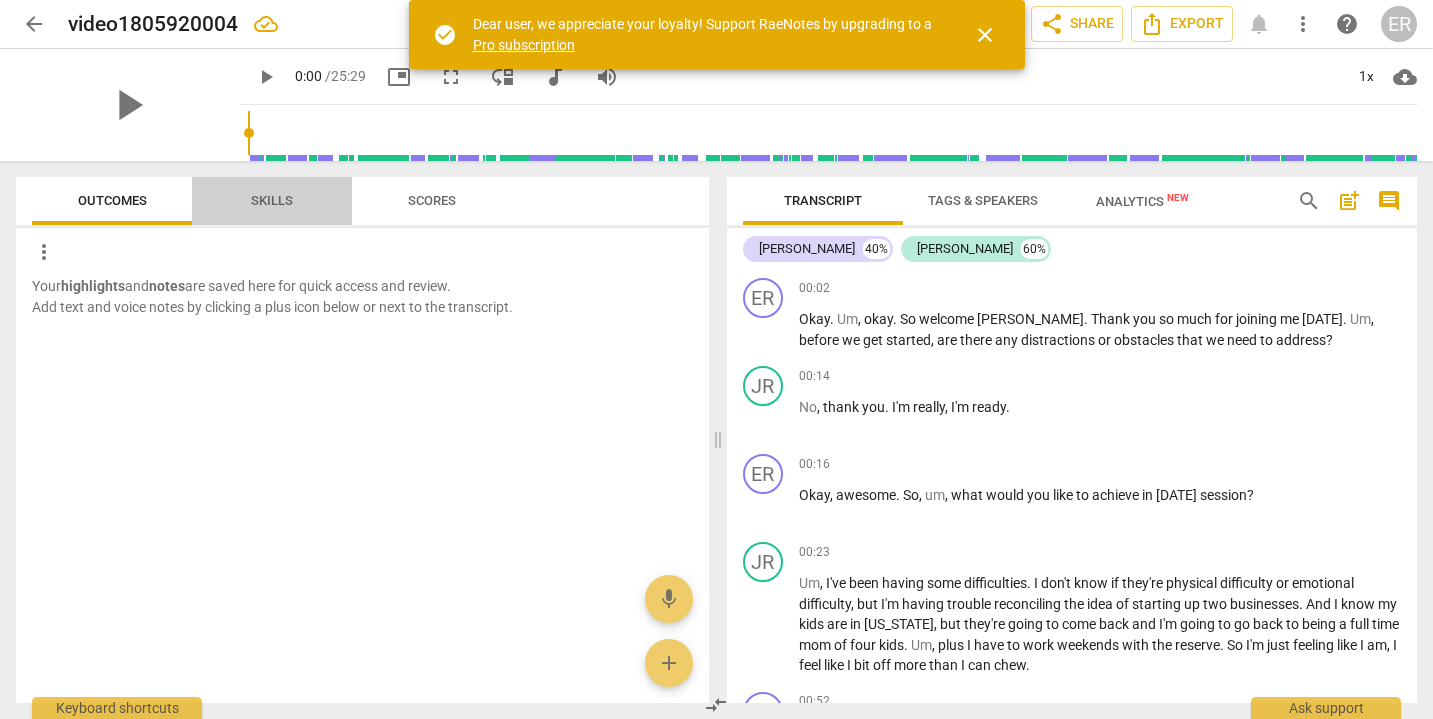 click on "Skills" at bounding box center [272, 201] 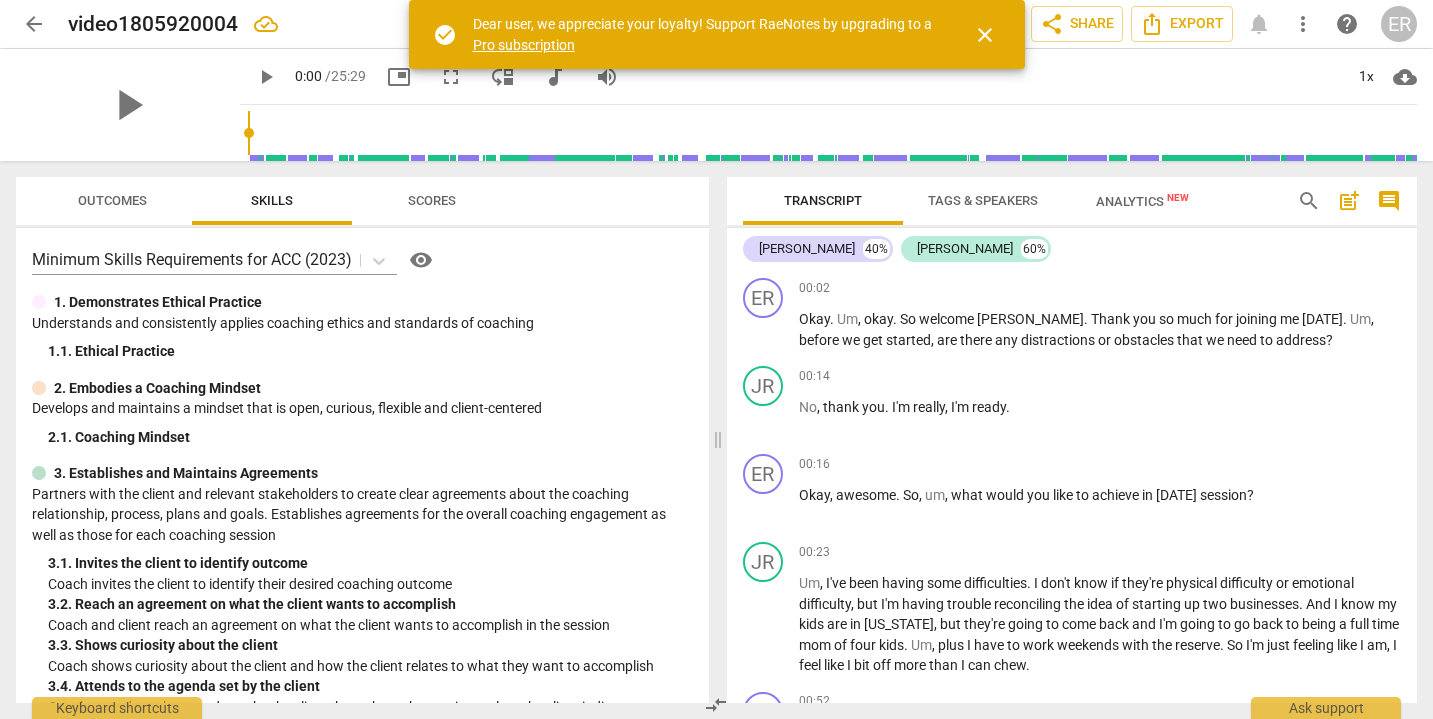 click on "Analytics   New" at bounding box center (1142, 201) 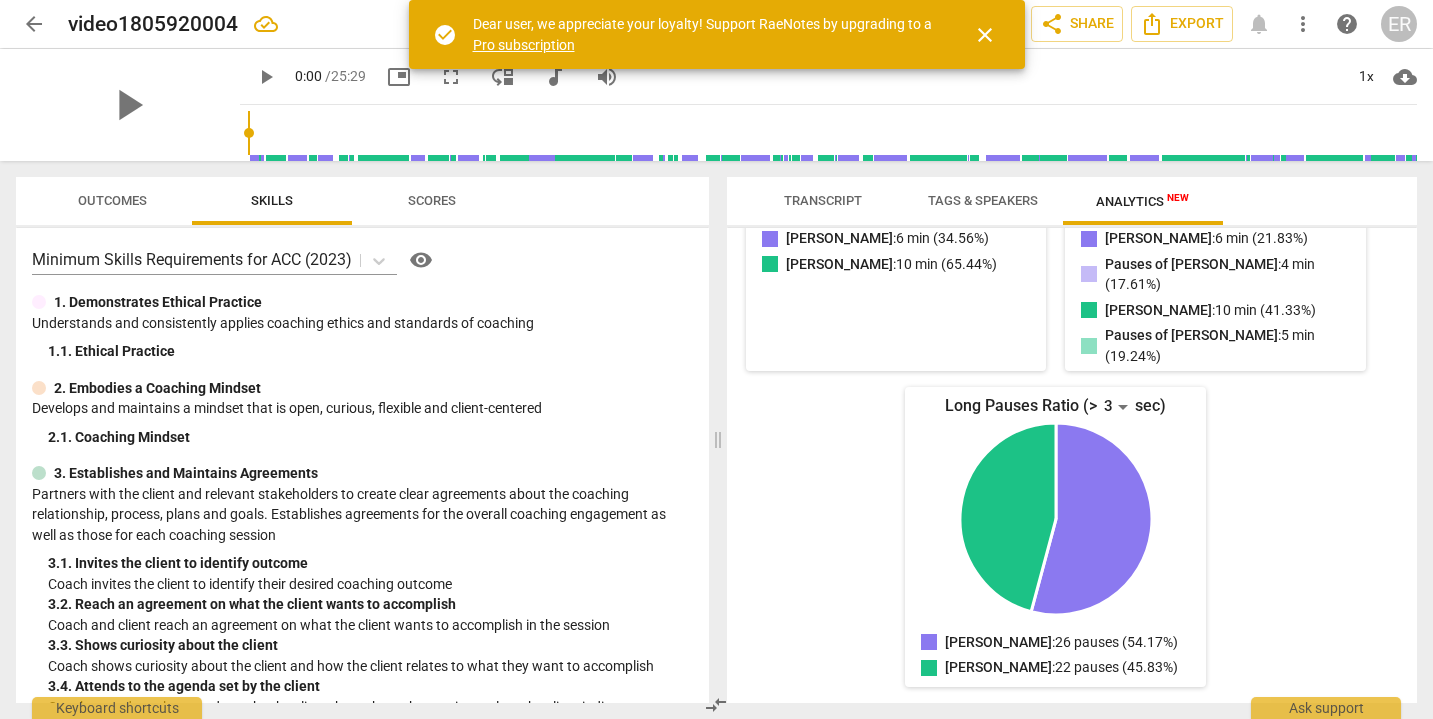 scroll, scrollTop: 503, scrollLeft: 0, axis: vertical 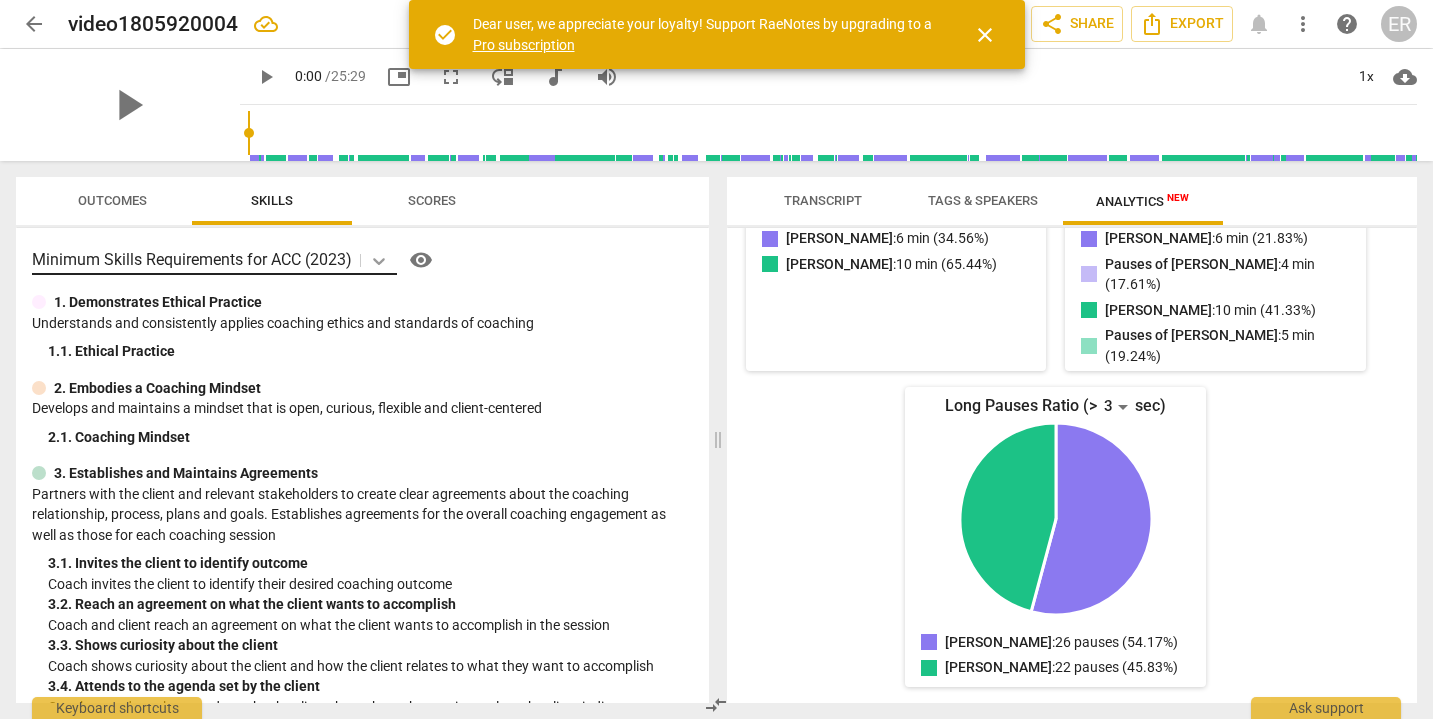 click 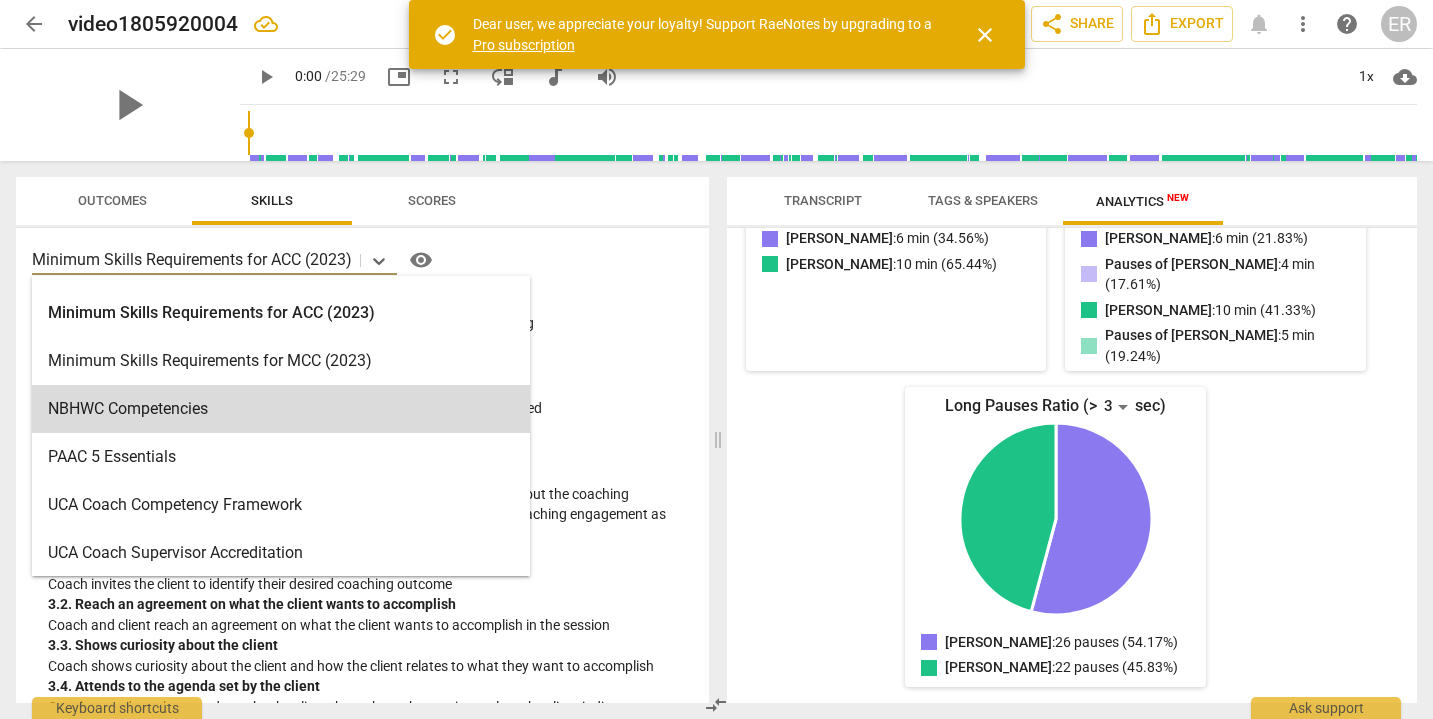 scroll, scrollTop: 620, scrollLeft: 0, axis: vertical 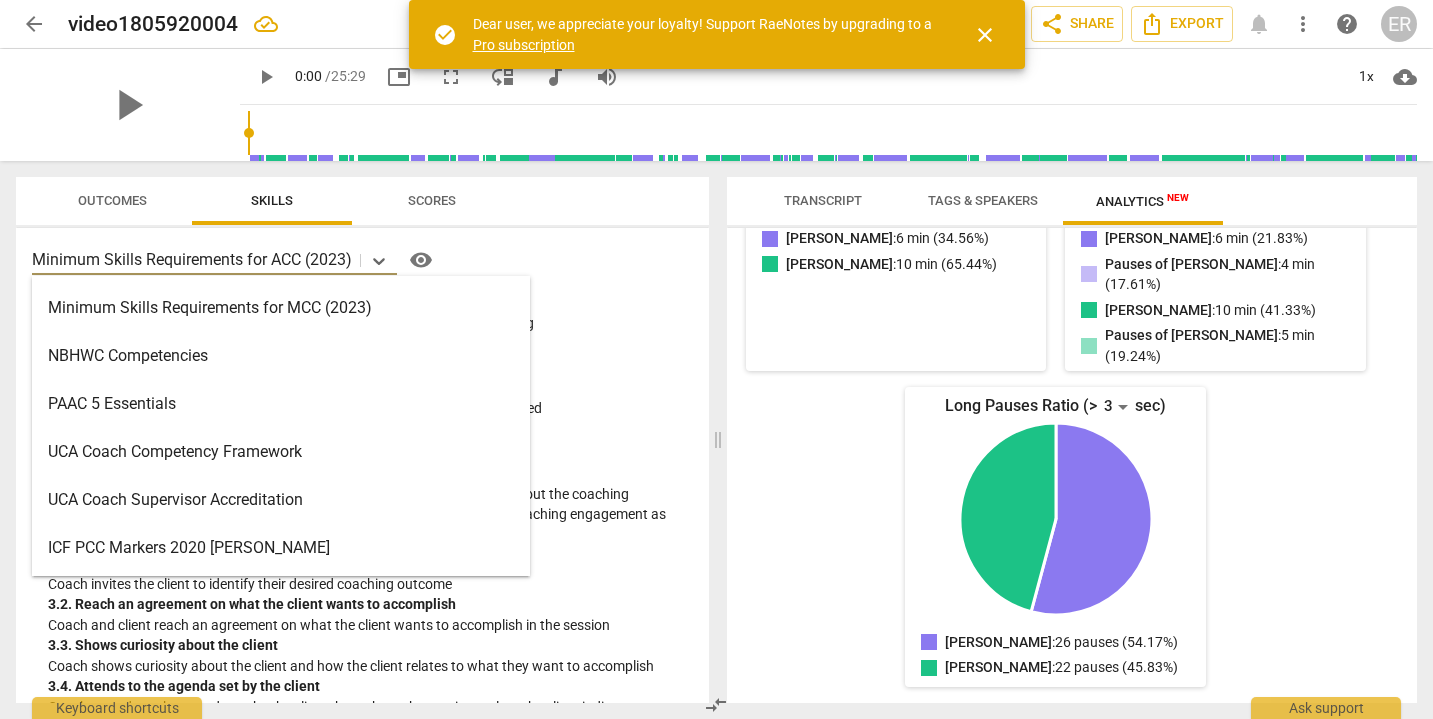 click on "ICF PCC Markers 2020 [PERSON_NAME]" at bounding box center (281, 548) 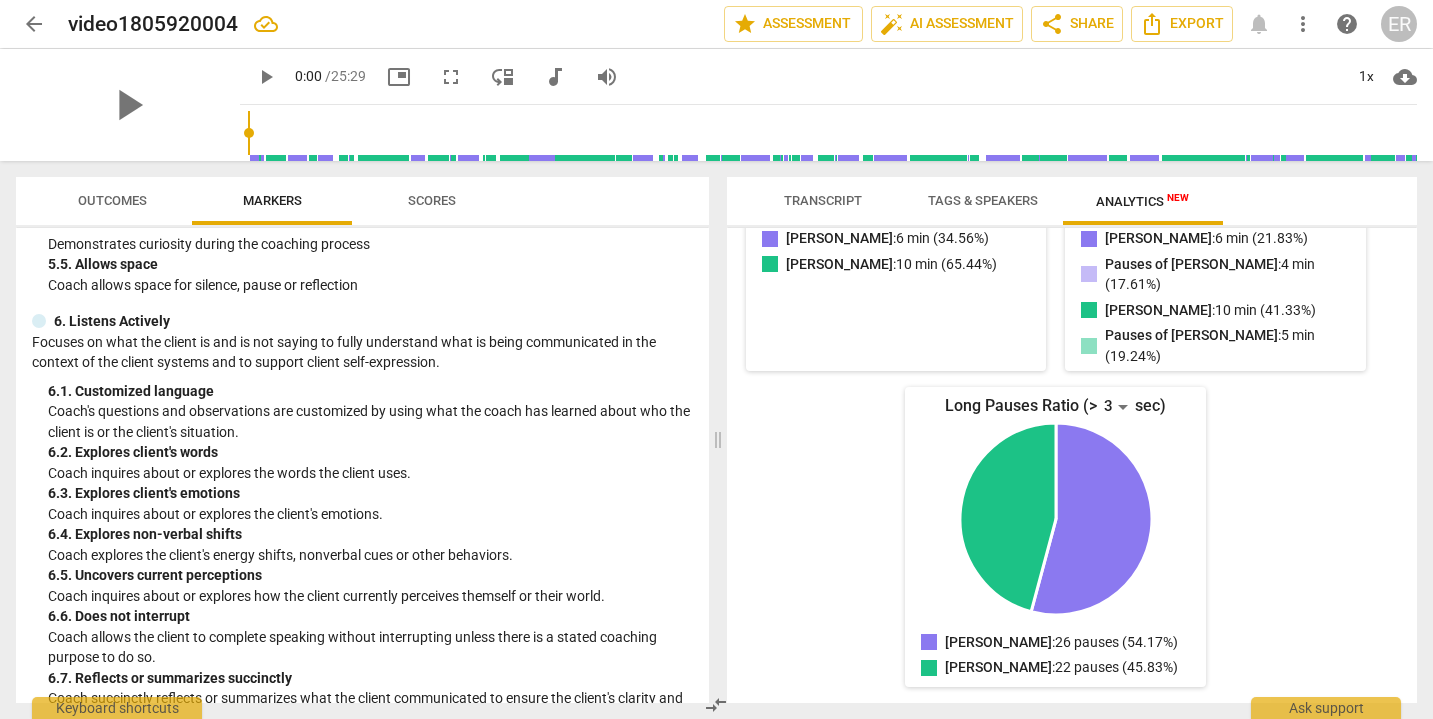 scroll, scrollTop: 975, scrollLeft: 0, axis: vertical 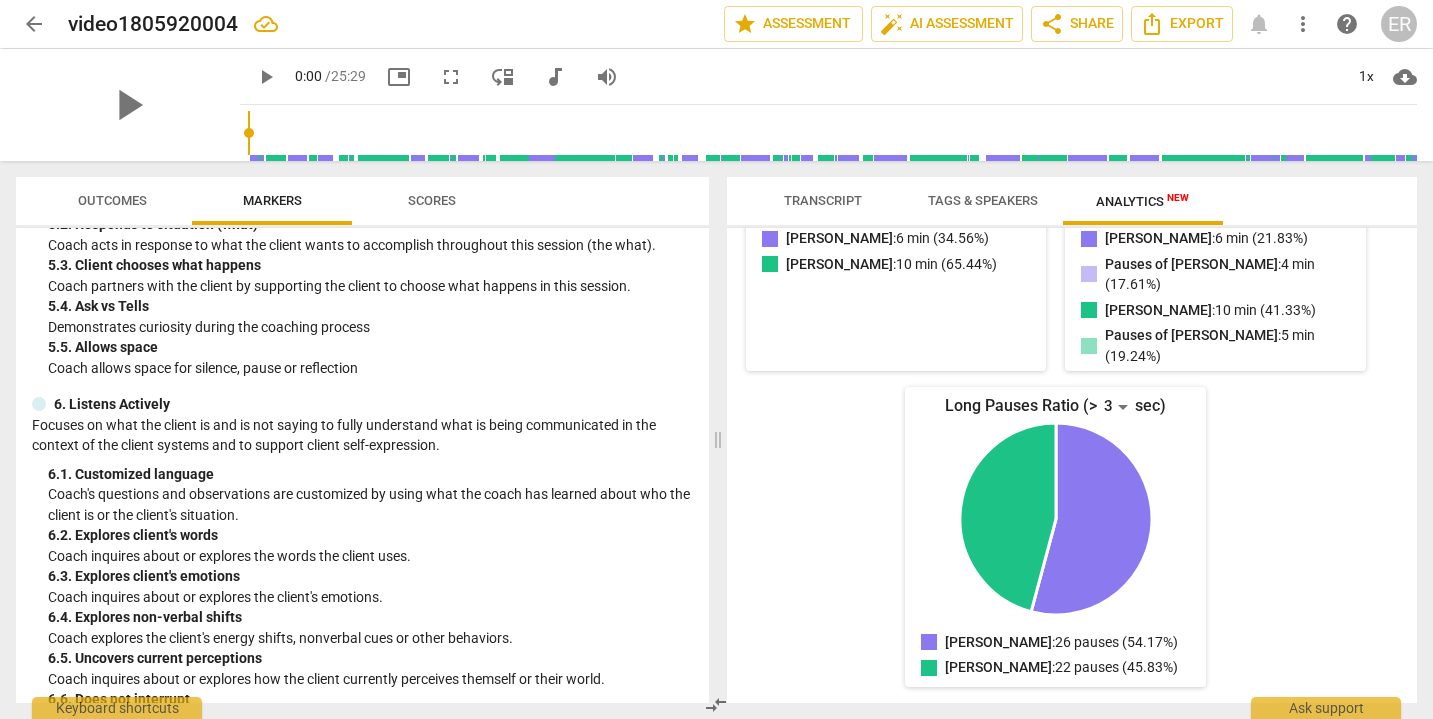 click on "Outcomes" at bounding box center [112, 200] 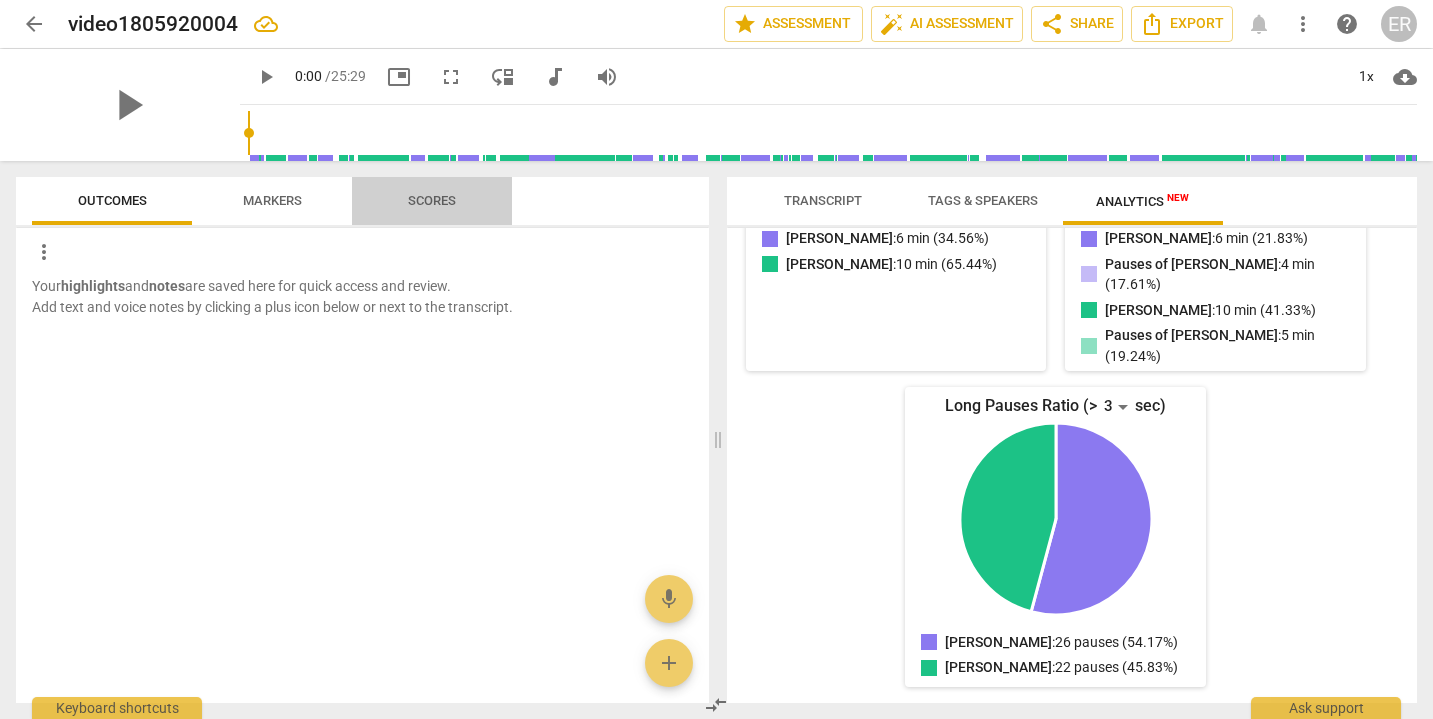 click on "Scores" at bounding box center [432, 200] 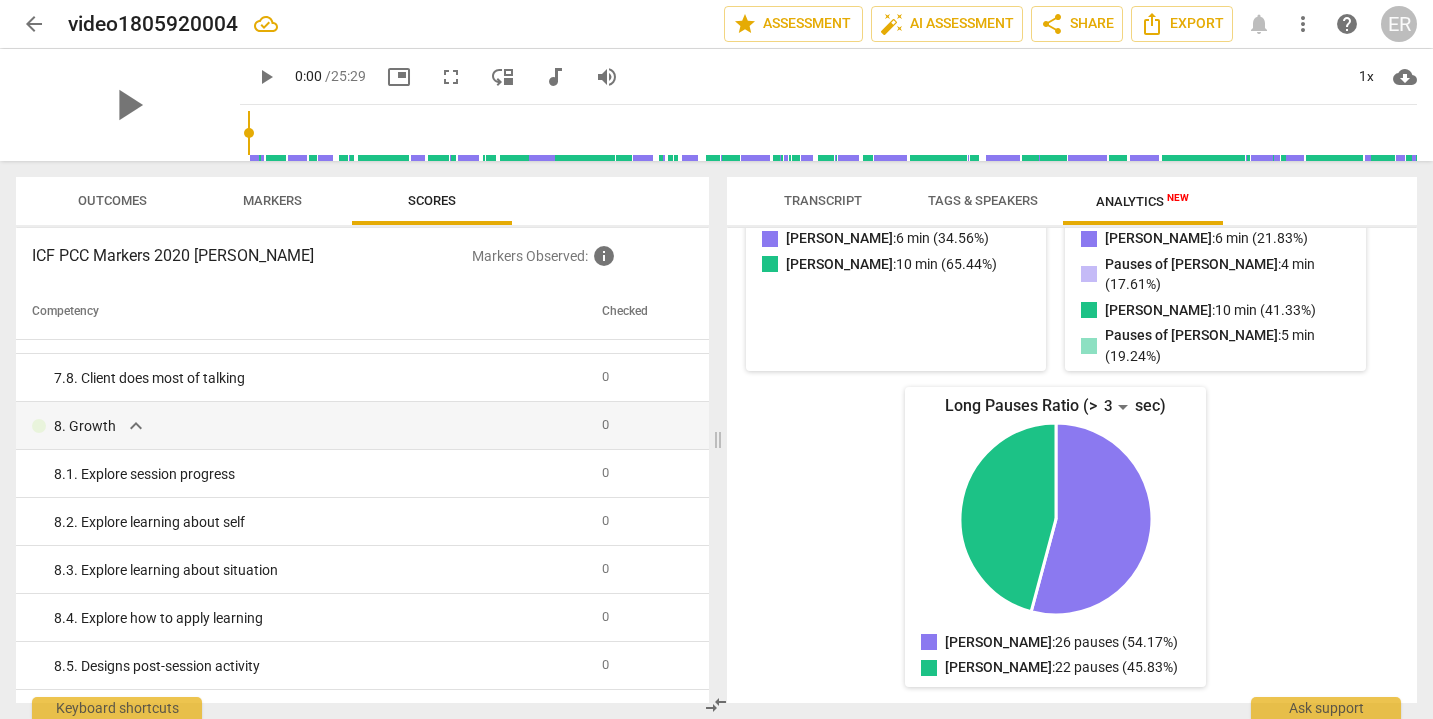 scroll, scrollTop: 1845, scrollLeft: 0, axis: vertical 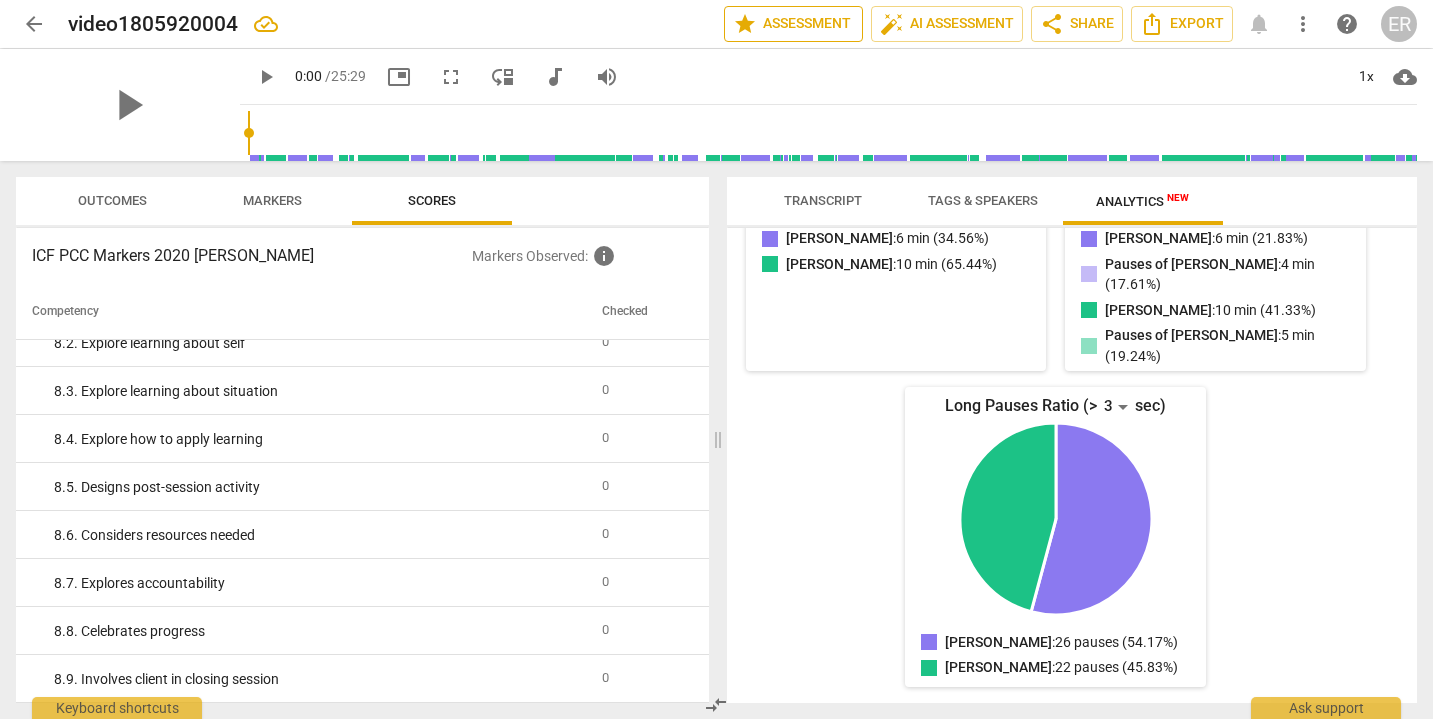 click on "star    Assessment" at bounding box center (793, 24) 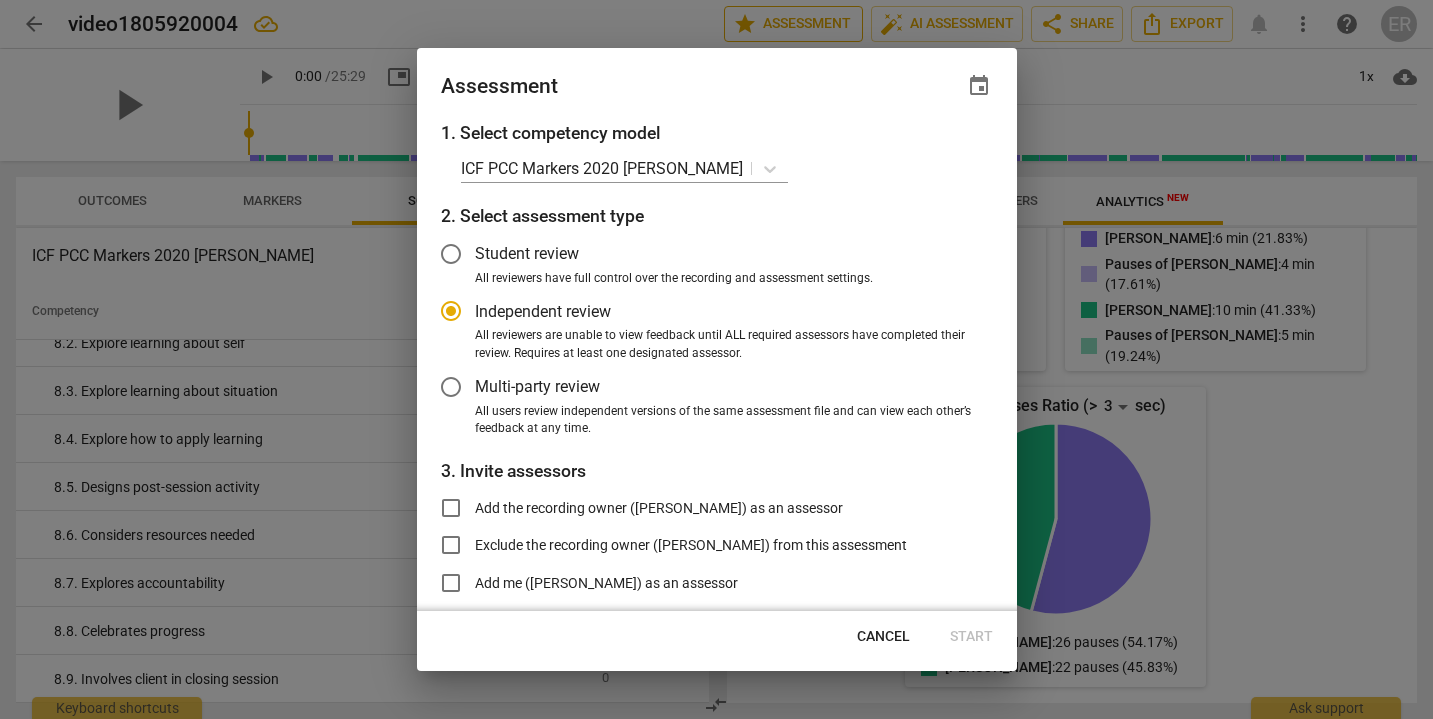 radio on "false" 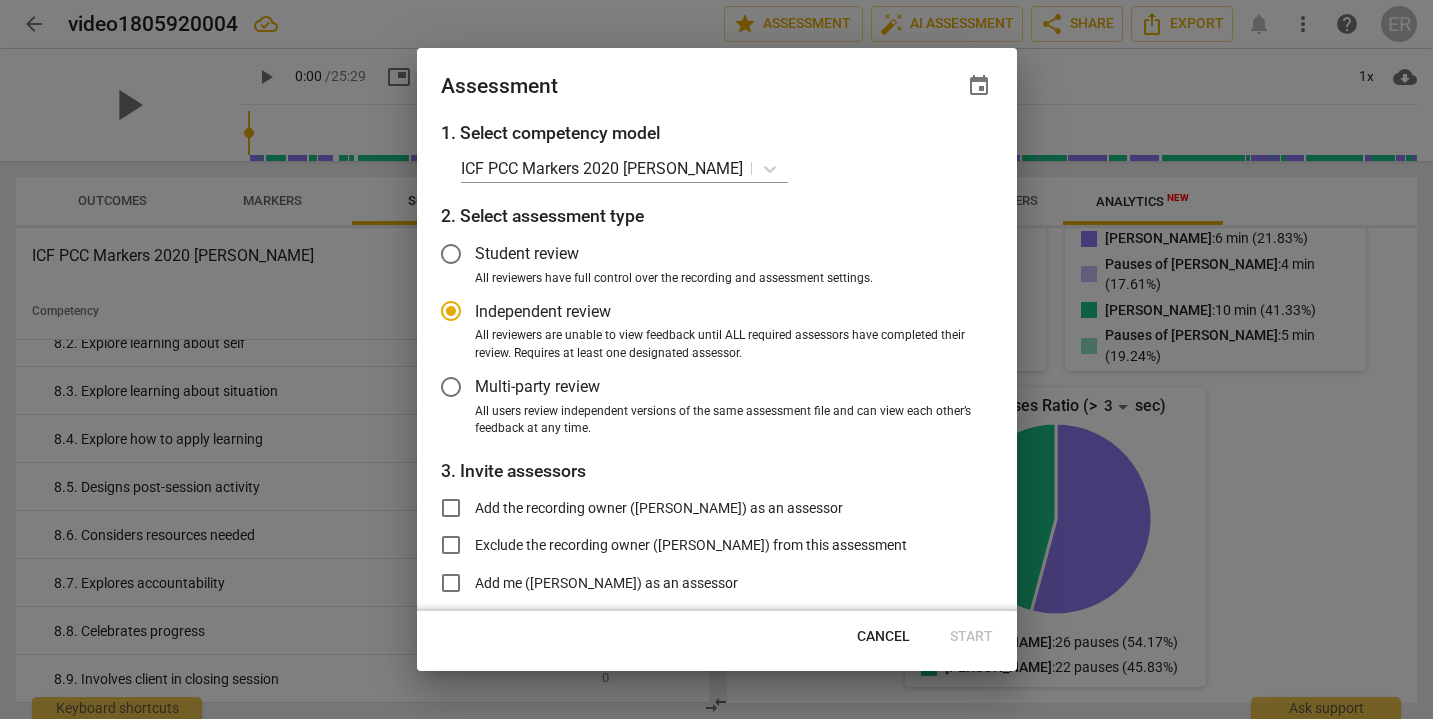 click on "Student review" at bounding box center (527, 253) 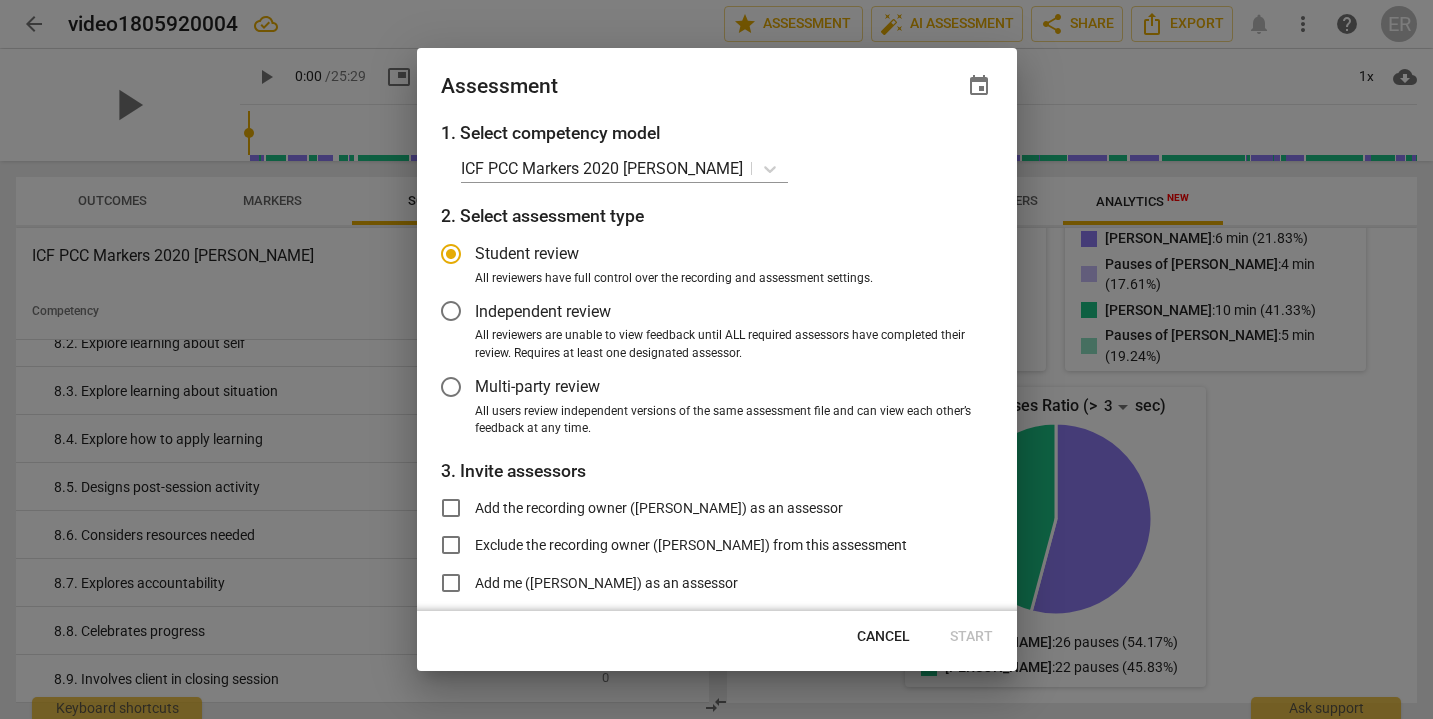 click on "Add me ([PERSON_NAME]) as an assessor" at bounding box center (606, 583) 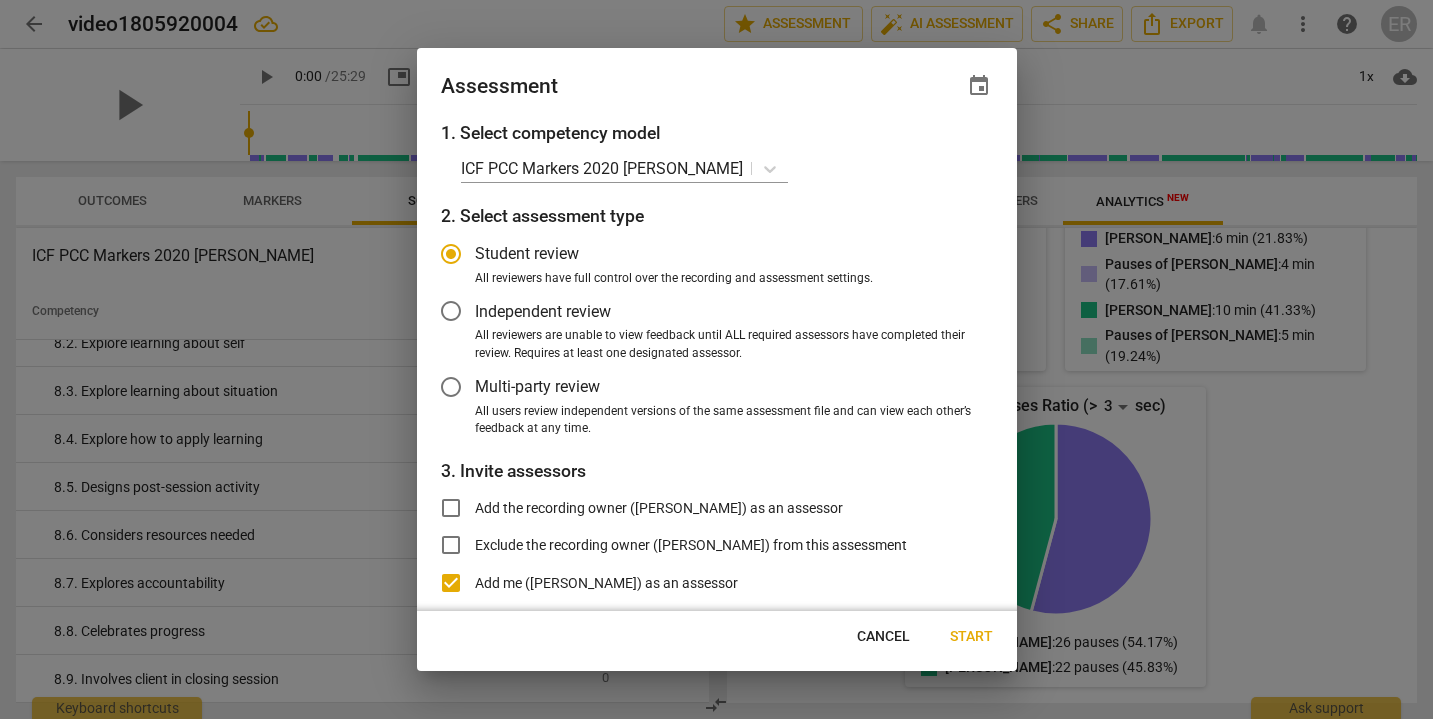 radio on "false" 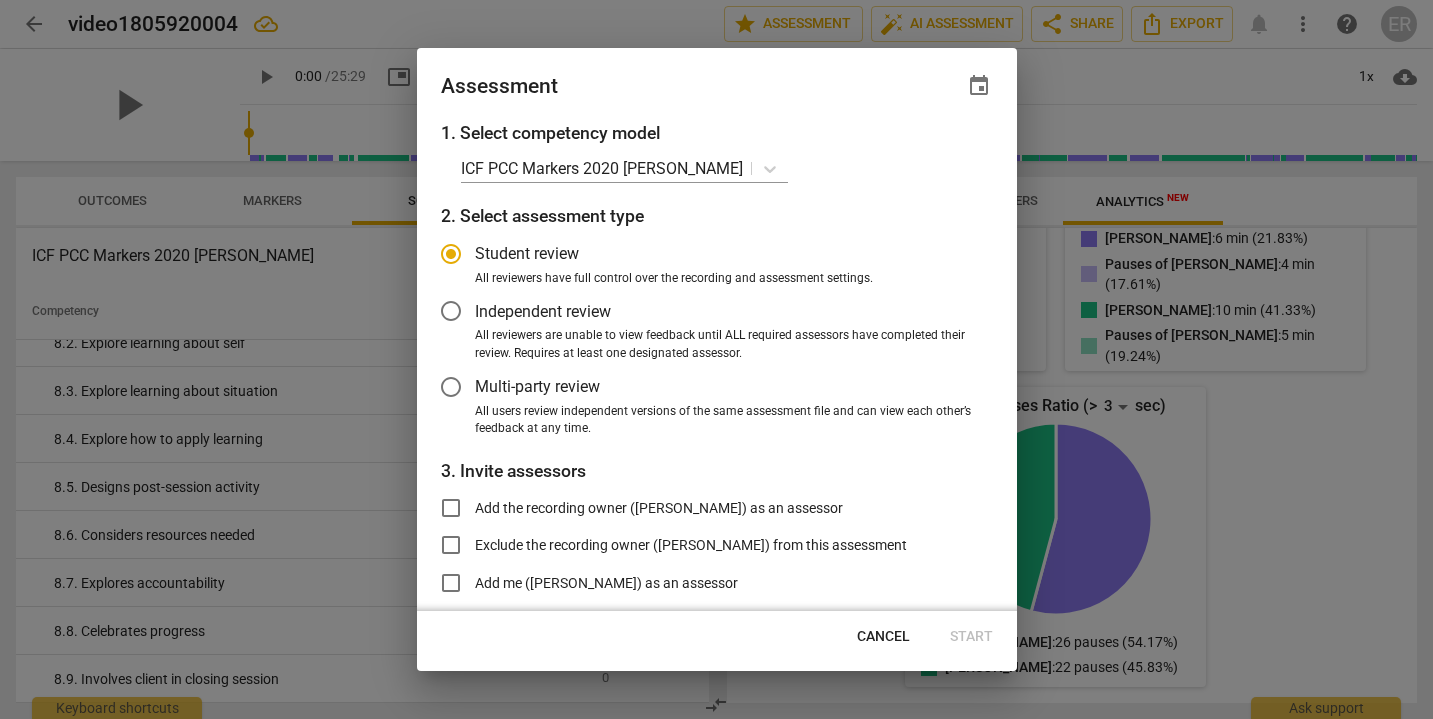 radio on "false" 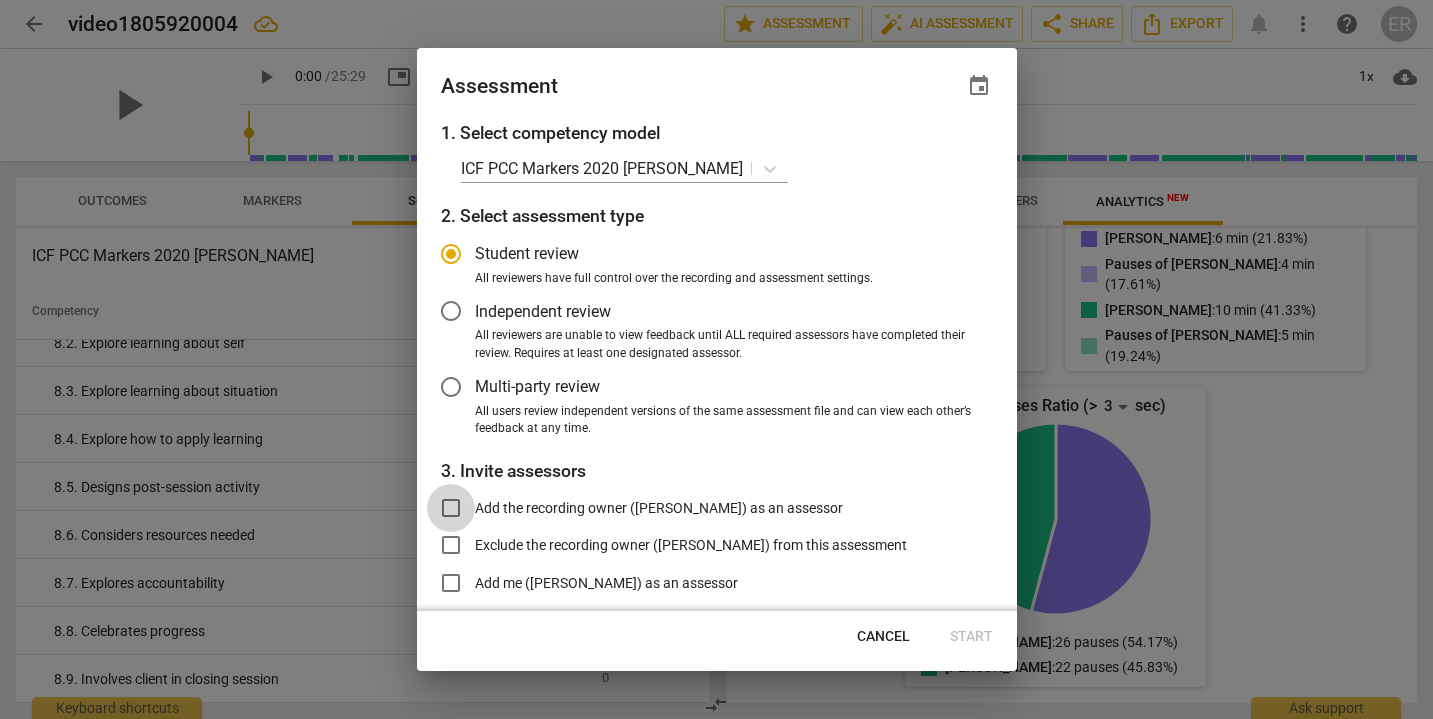 click on "Add the recording owner ([PERSON_NAME]) as an assessor" at bounding box center [451, 508] 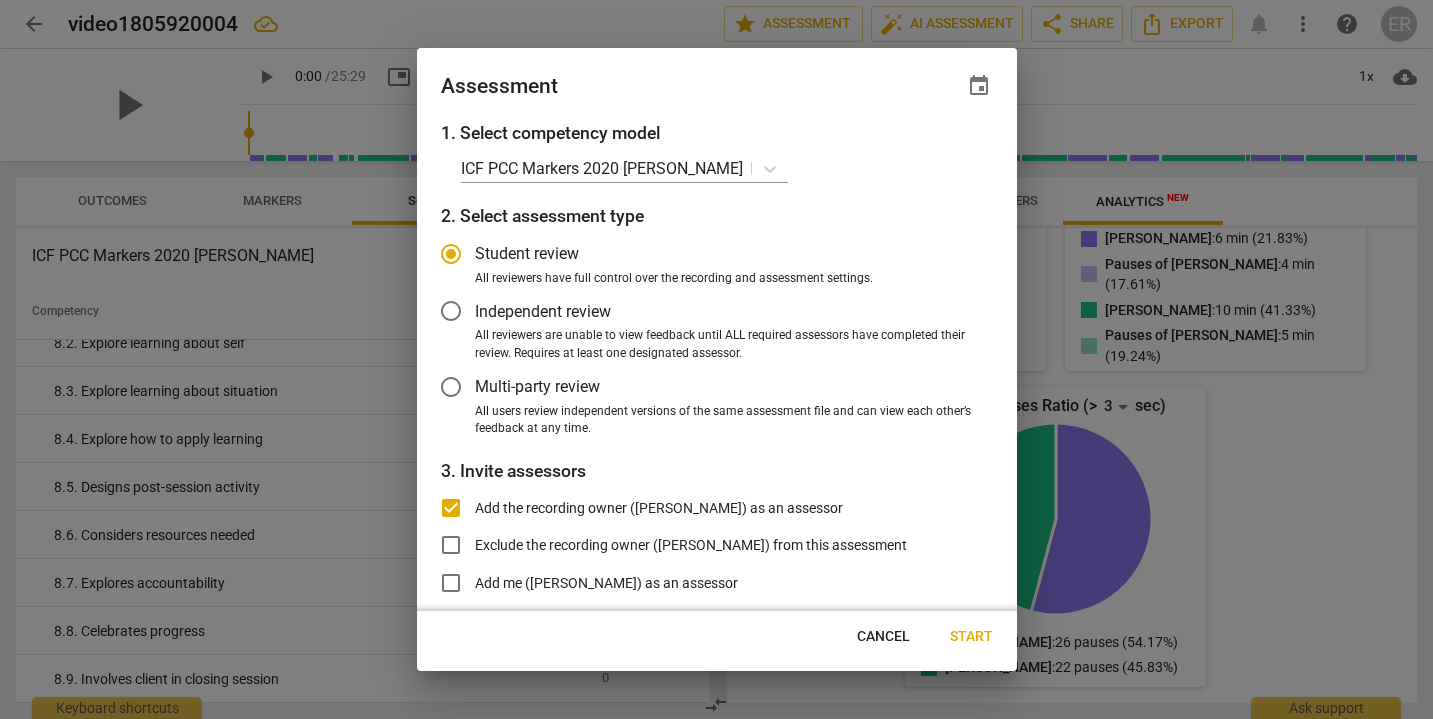 radio on "false" 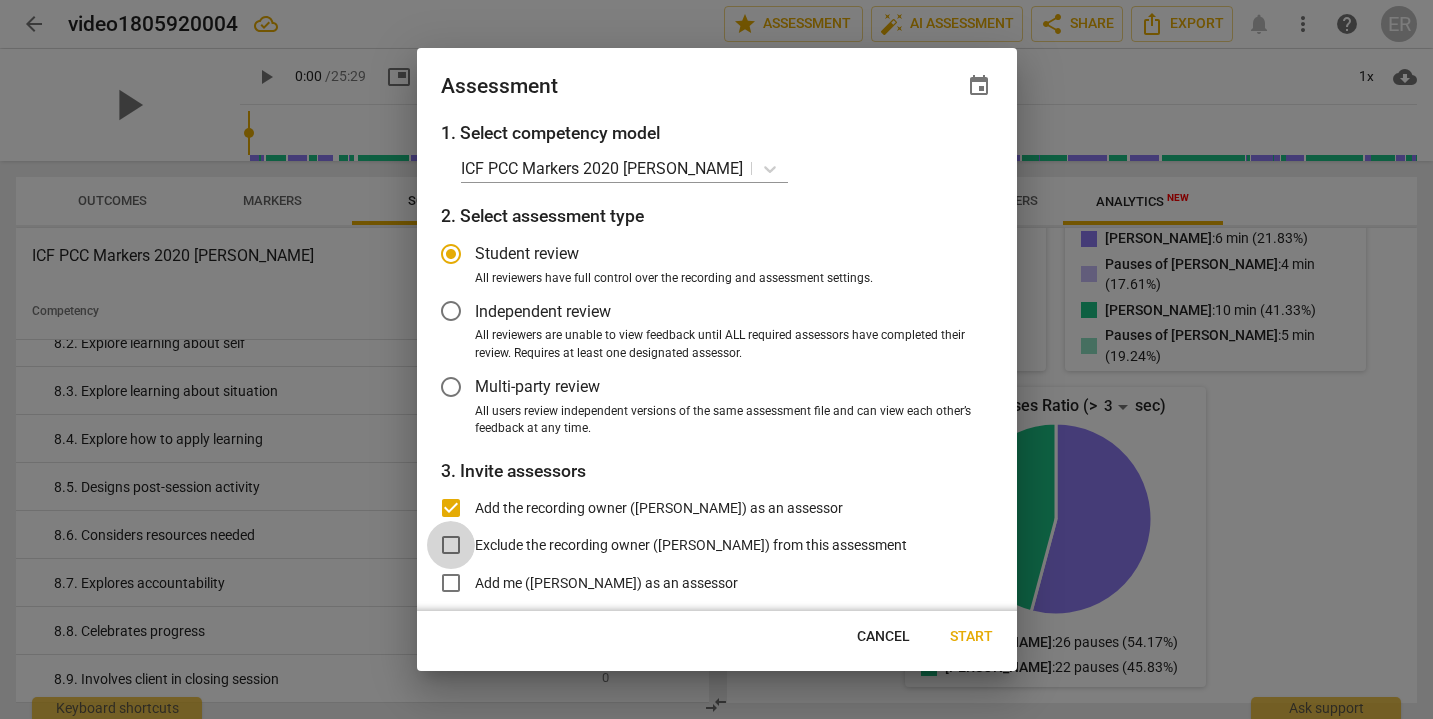 click on "Exclude the recording owner ([PERSON_NAME]) from this assessment" at bounding box center [451, 545] 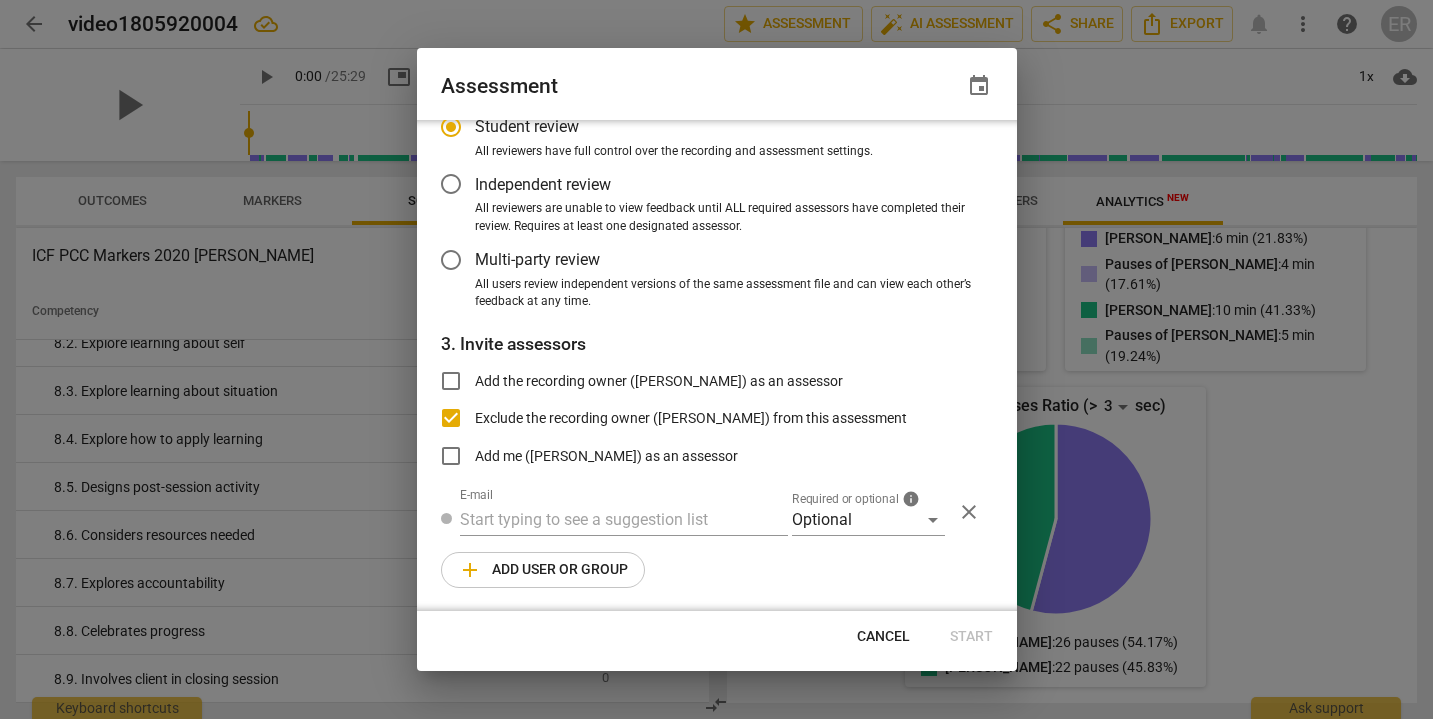 scroll, scrollTop: 127, scrollLeft: 0, axis: vertical 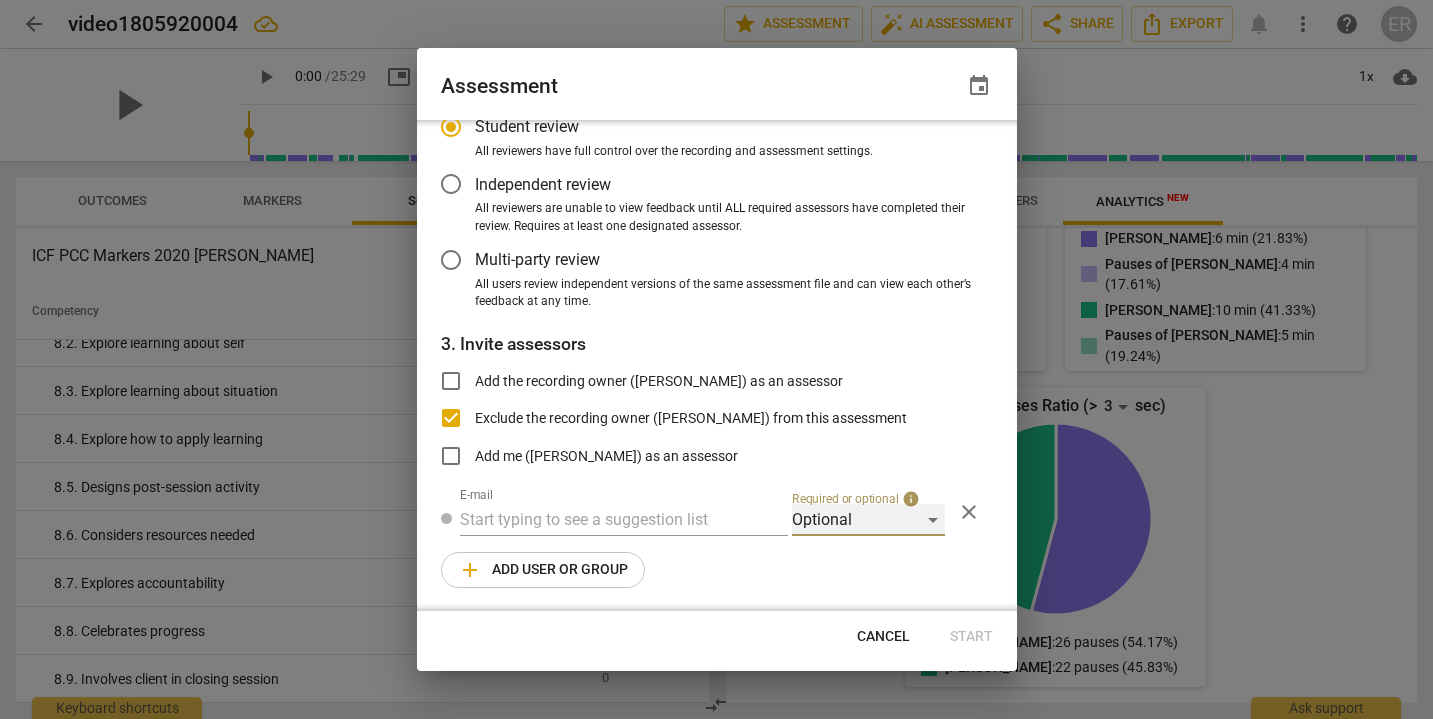 click on "Optional" at bounding box center [868, 520] 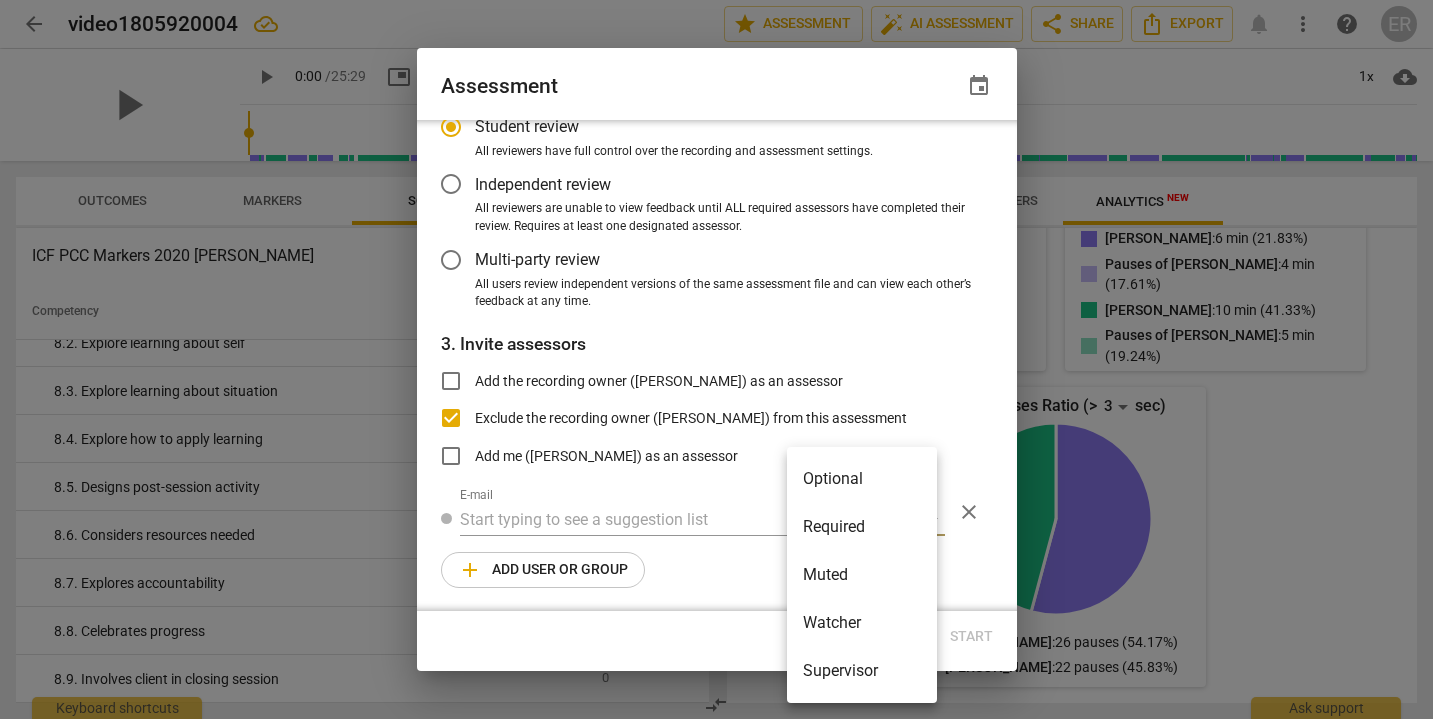 click on "Optional" at bounding box center (862, 479) 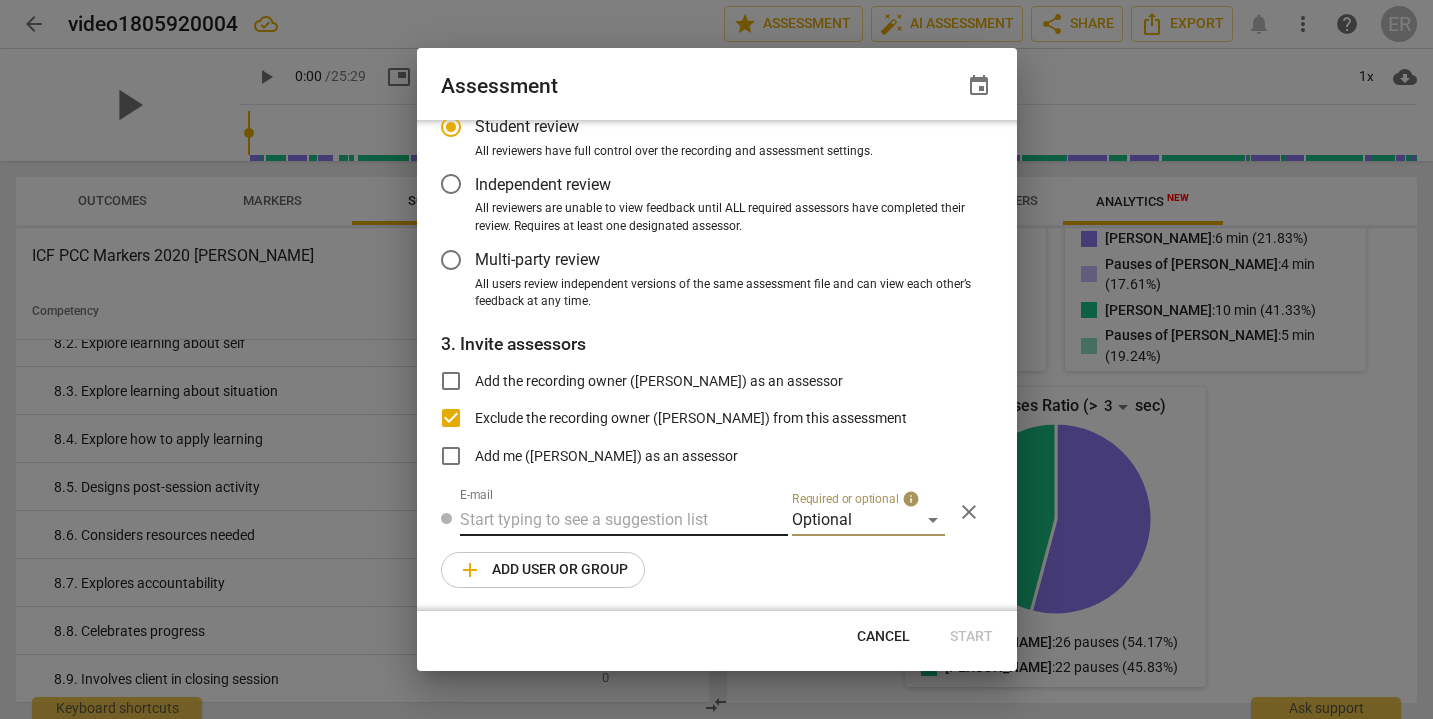 click at bounding box center (624, 520) 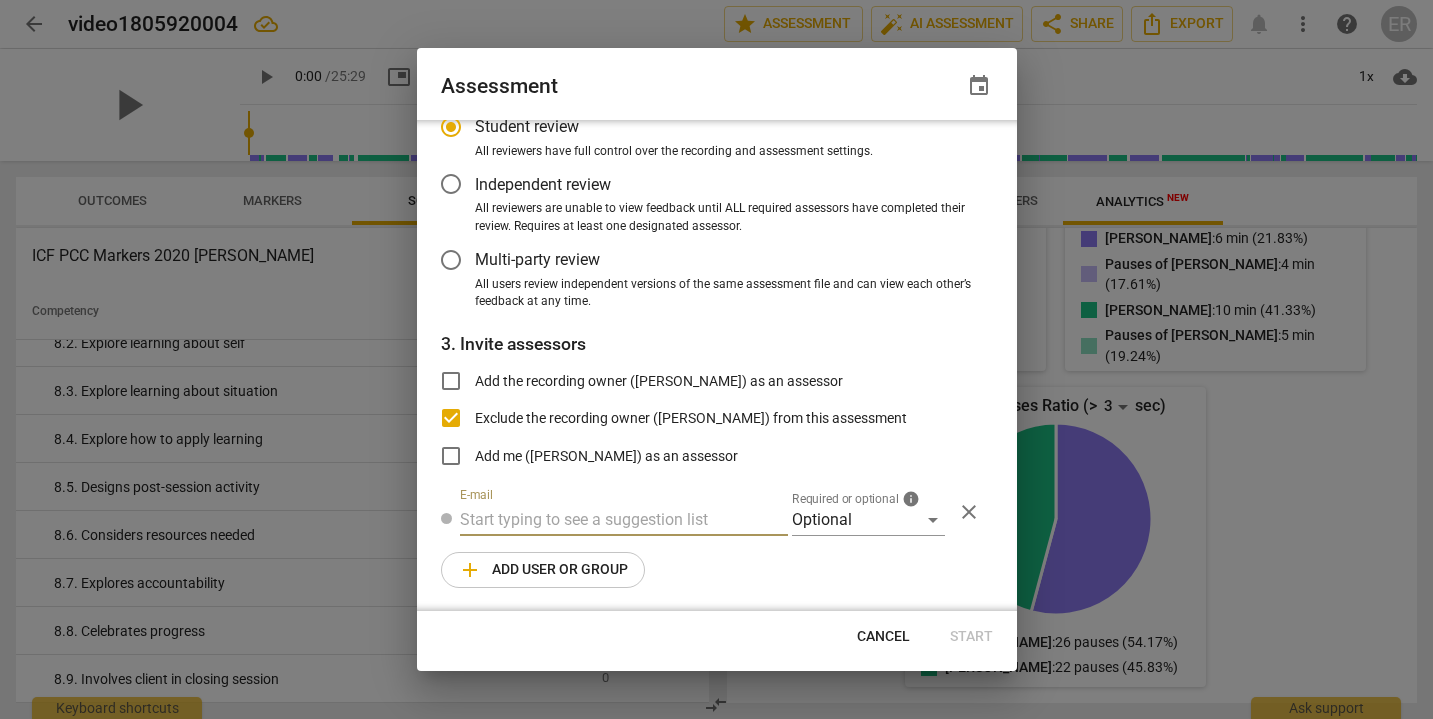 click at bounding box center (624, 520) 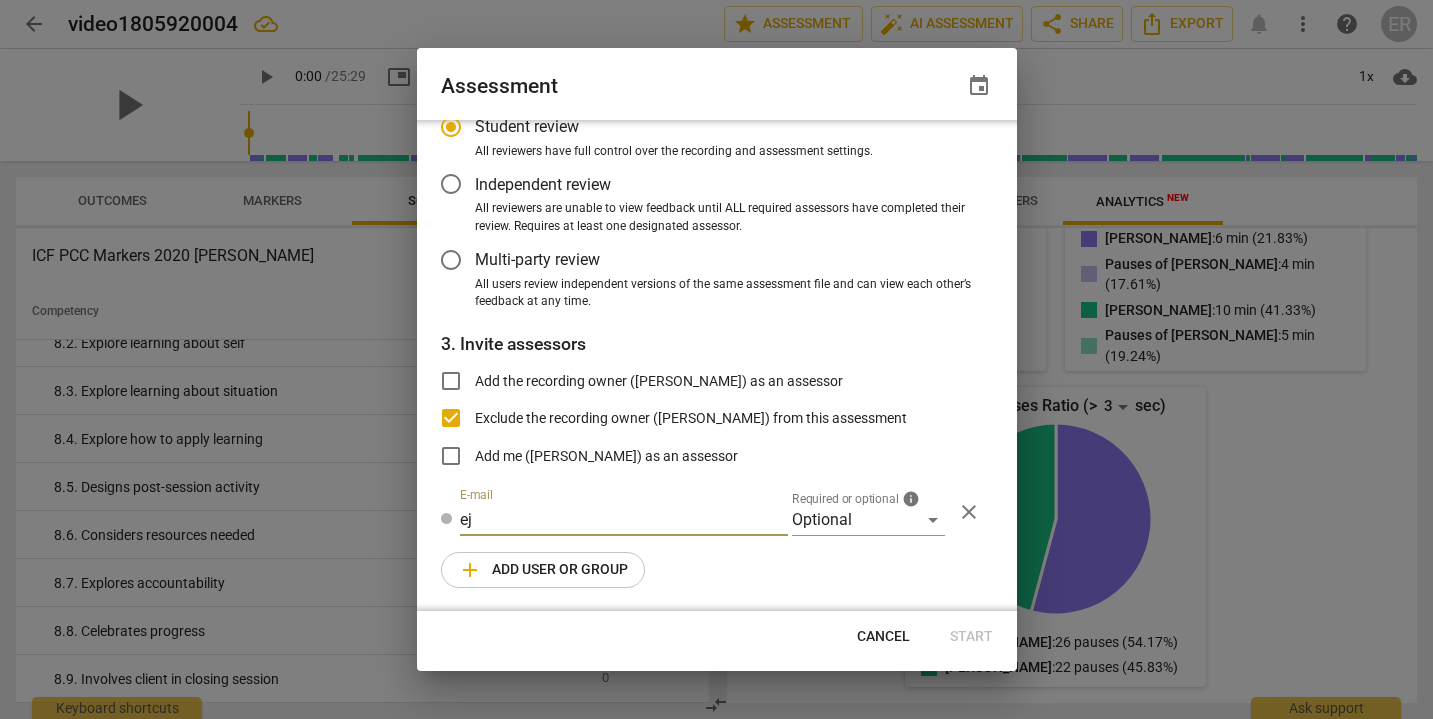 type on "e" 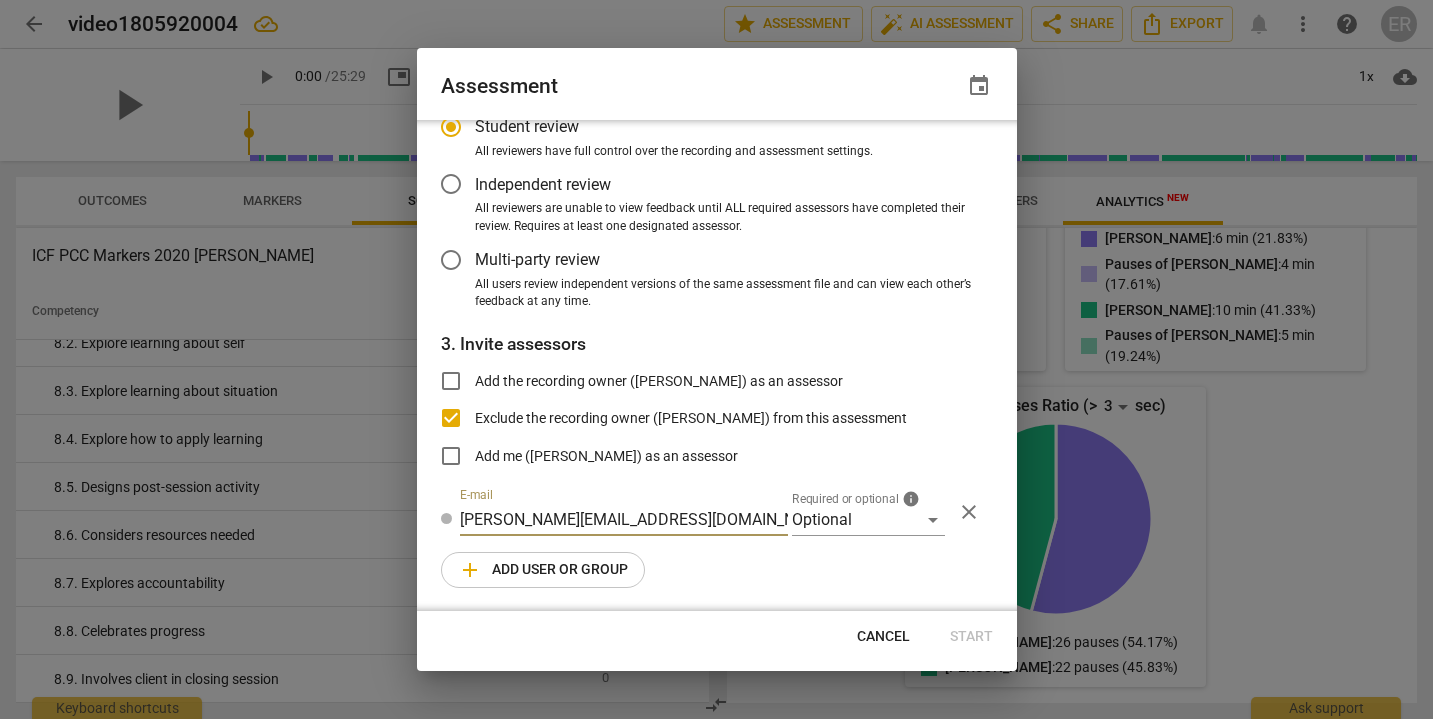 type on "[PERSON_NAME][EMAIL_ADDRESS][DOMAIN_NAME]" 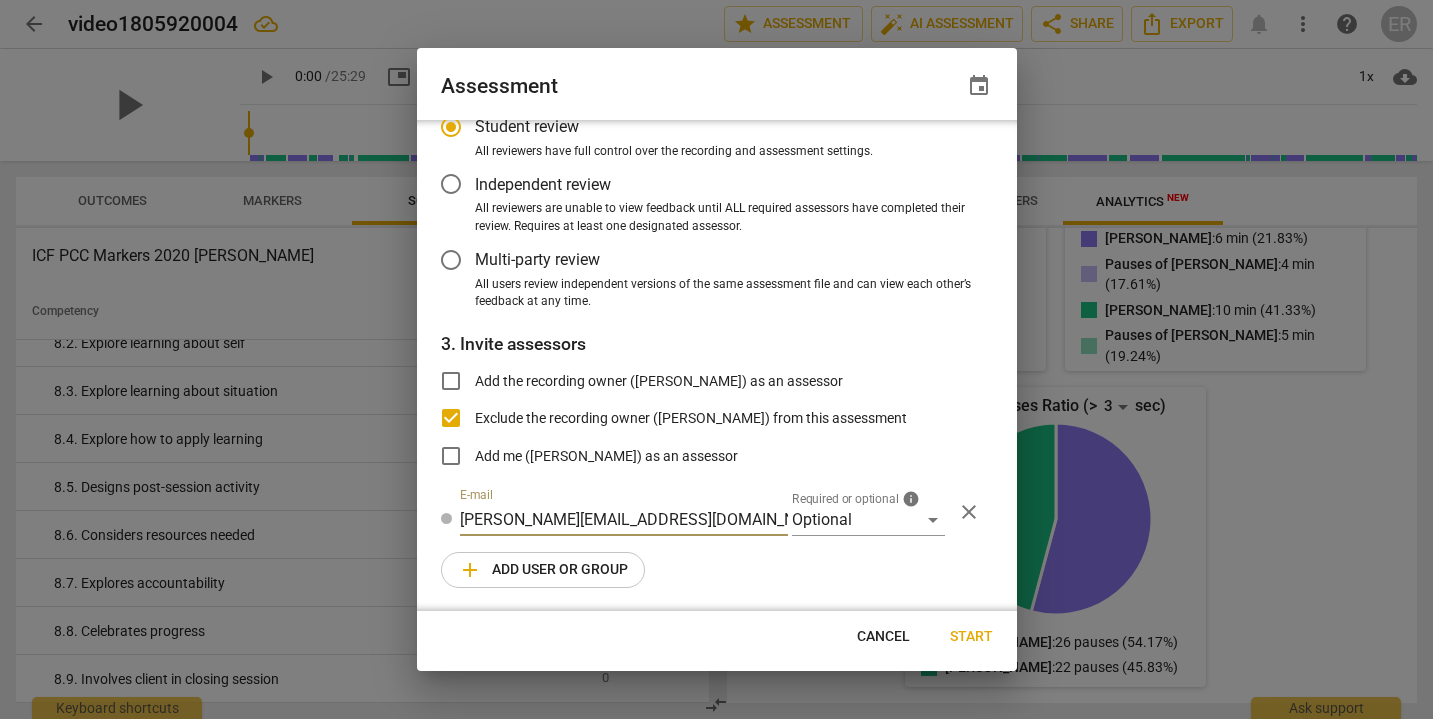 click on "[PERSON_NAME][EMAIL_ADDRESS][DOMAIN_NAME]" at bounding box center [624, 520] 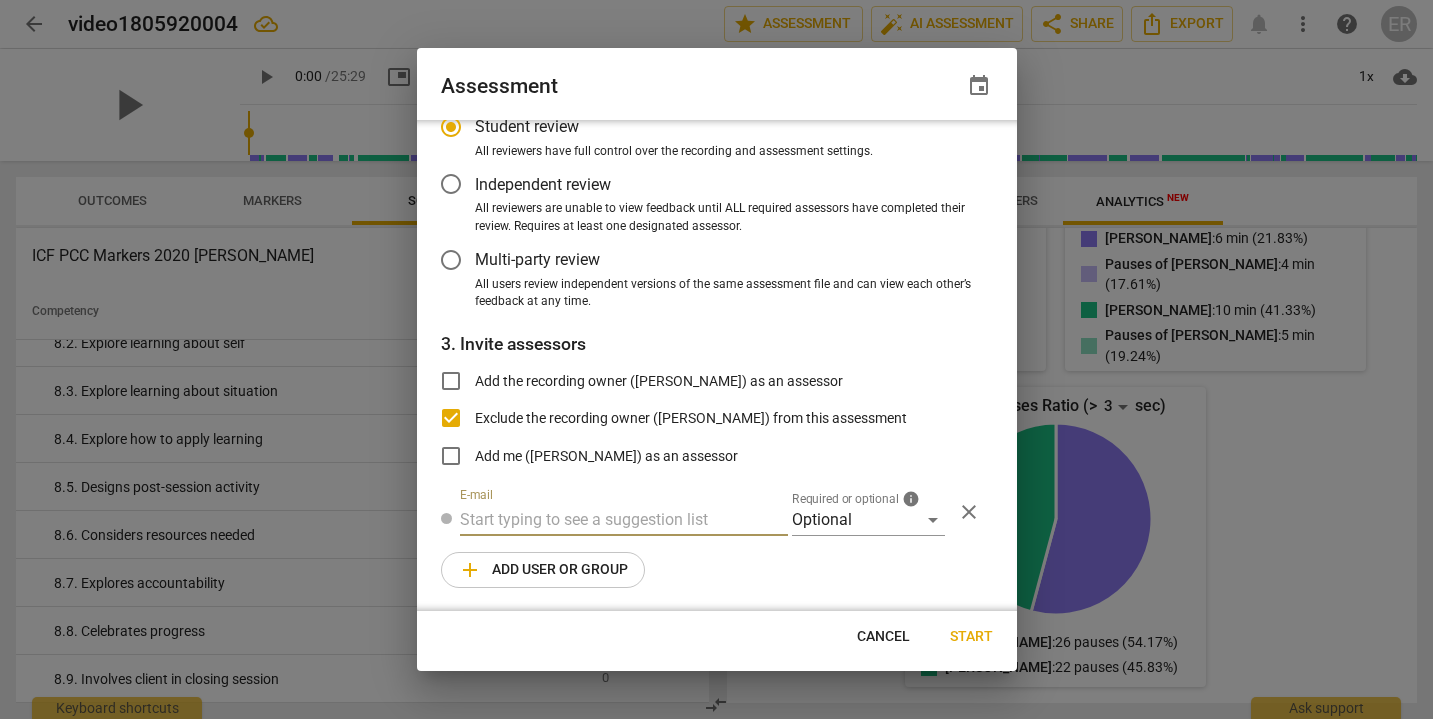 type 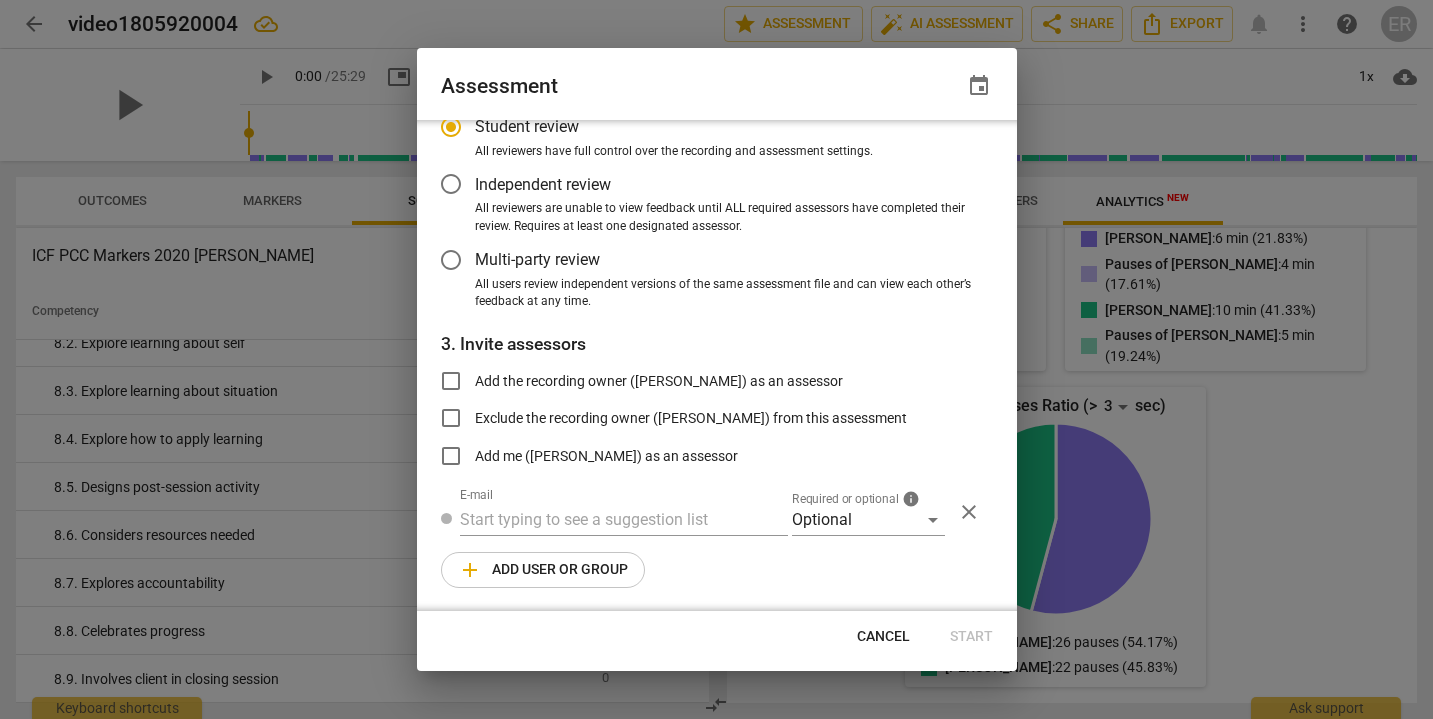 radio on "false" 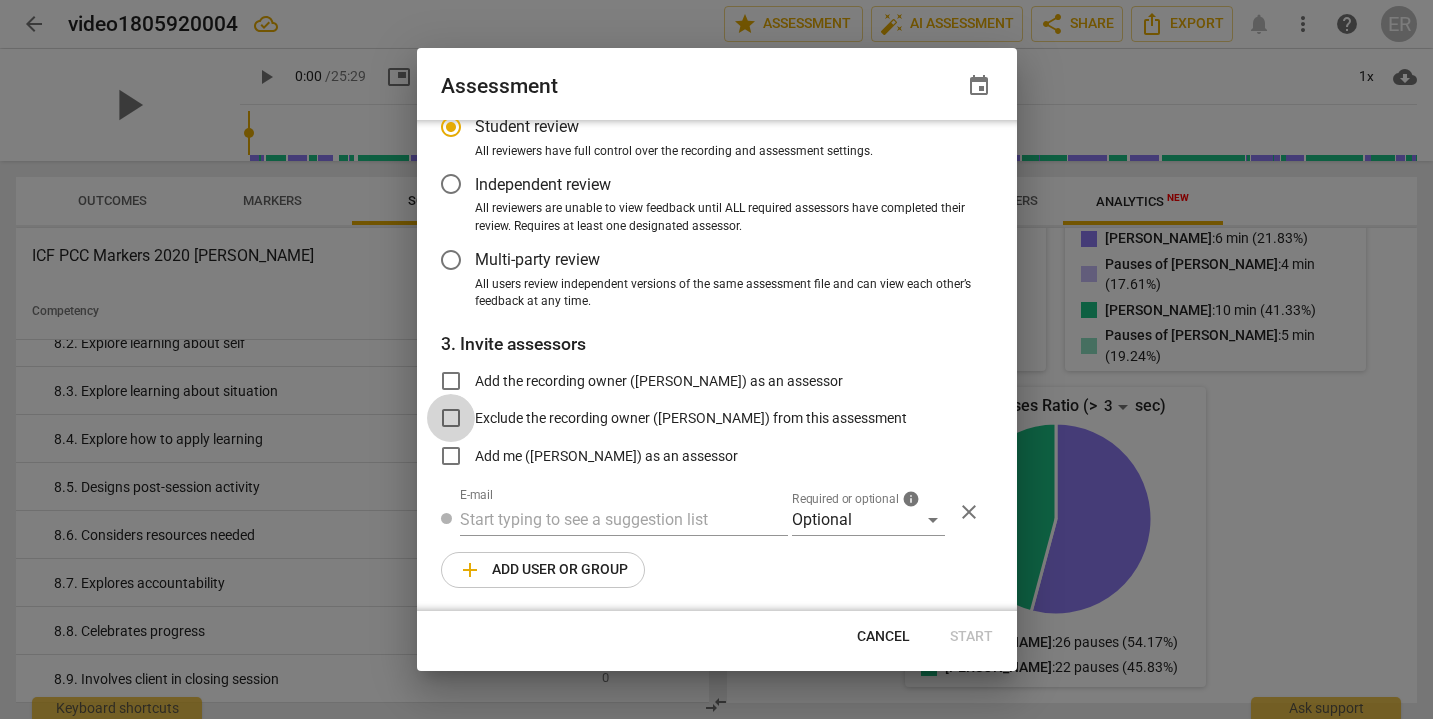 click on "Exclude the recording owner ([PERSON_NAME]) from this assessment" at bounding box center (451, 418) 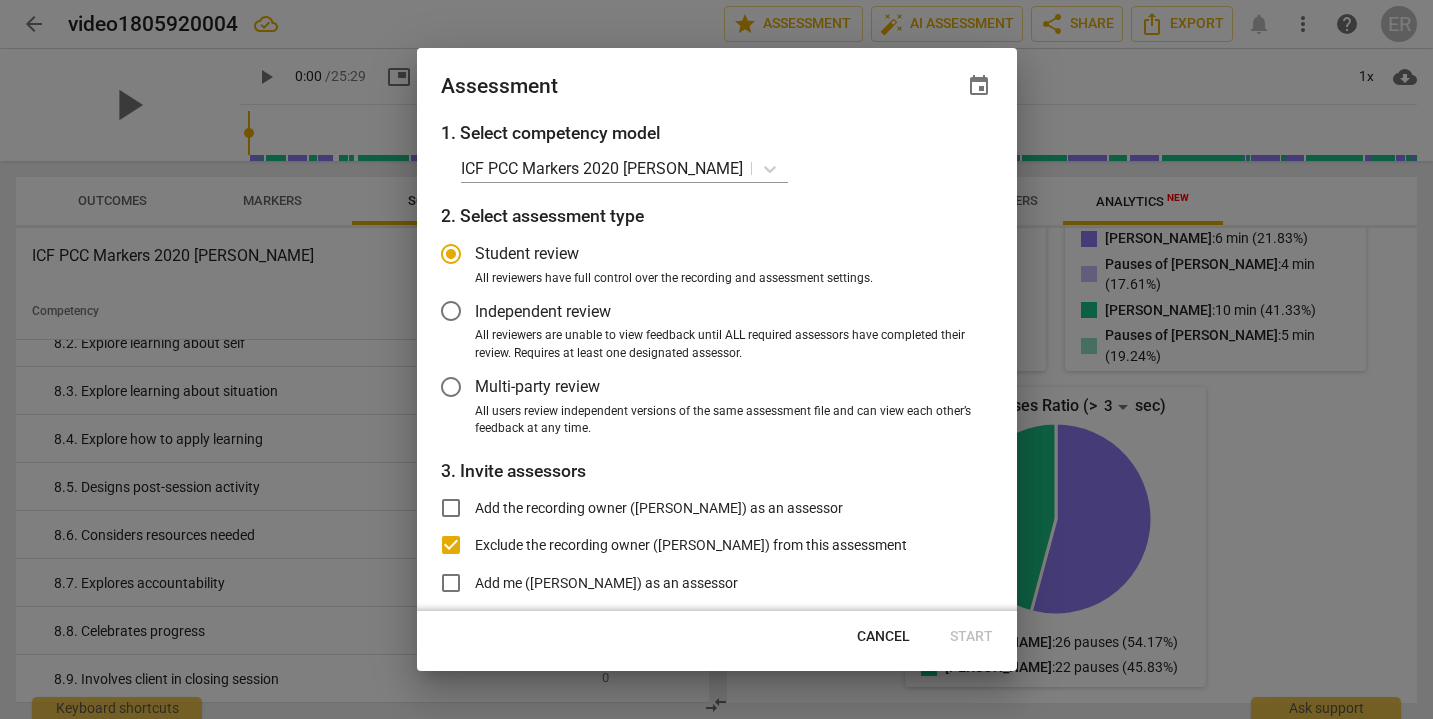 scroll, scrollTop: 127, scrollLeft: 0, axis: vertical 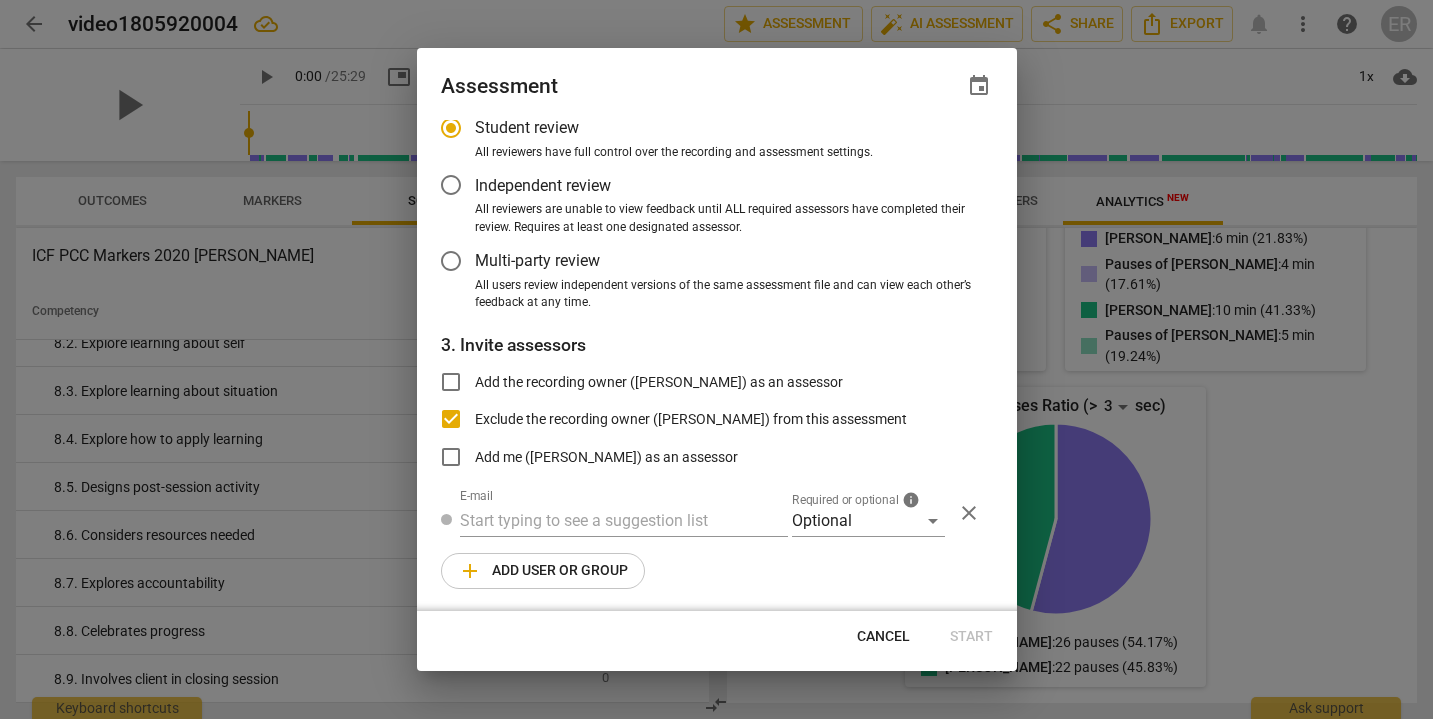 radio on "false" 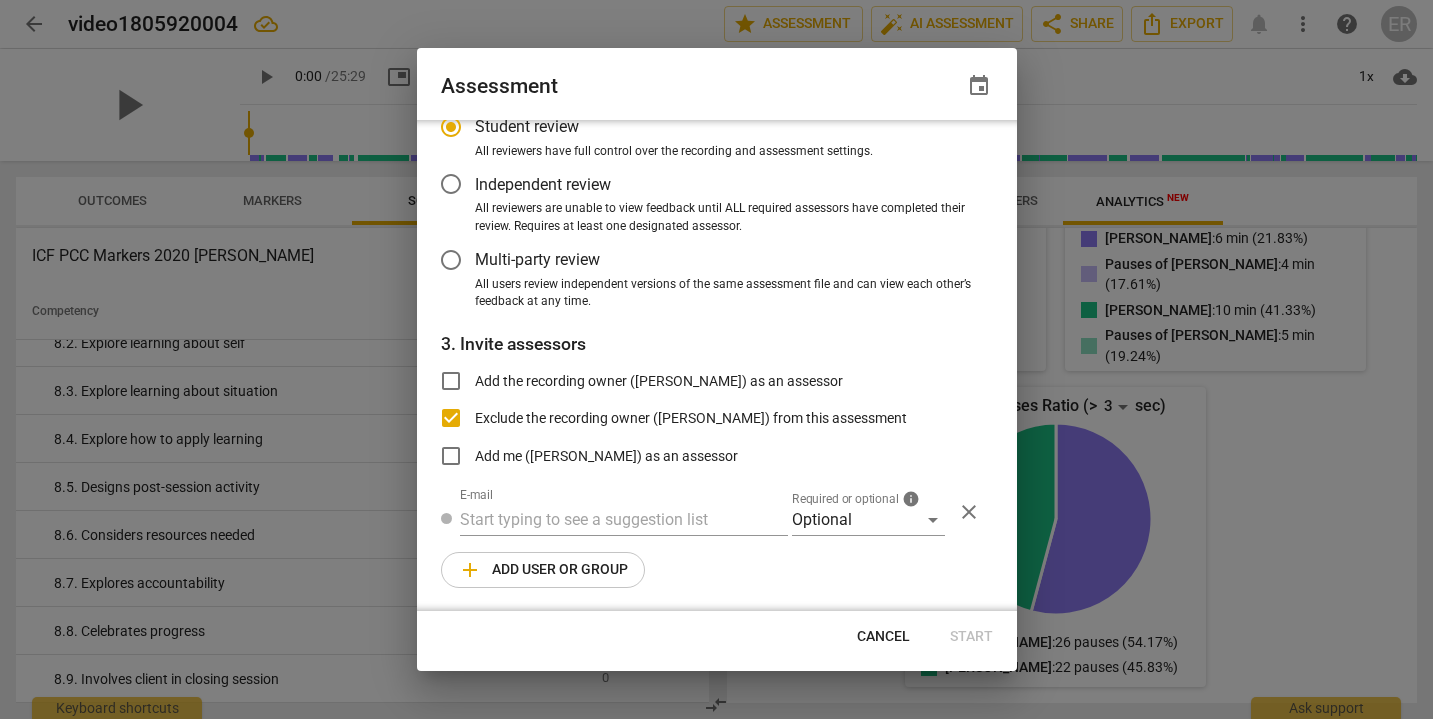 click on "Cancel Start" at bounding box center (717, 637) 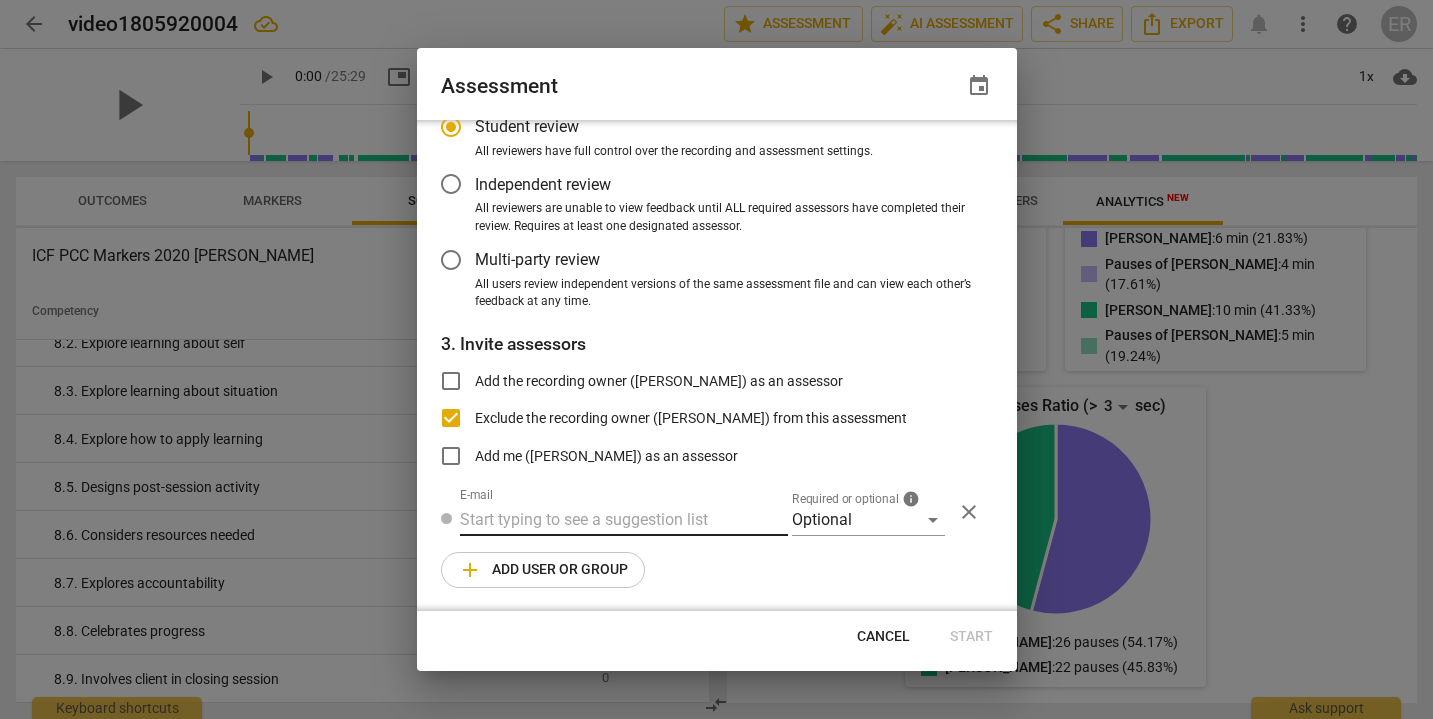 click at bounding box center (624, 520) 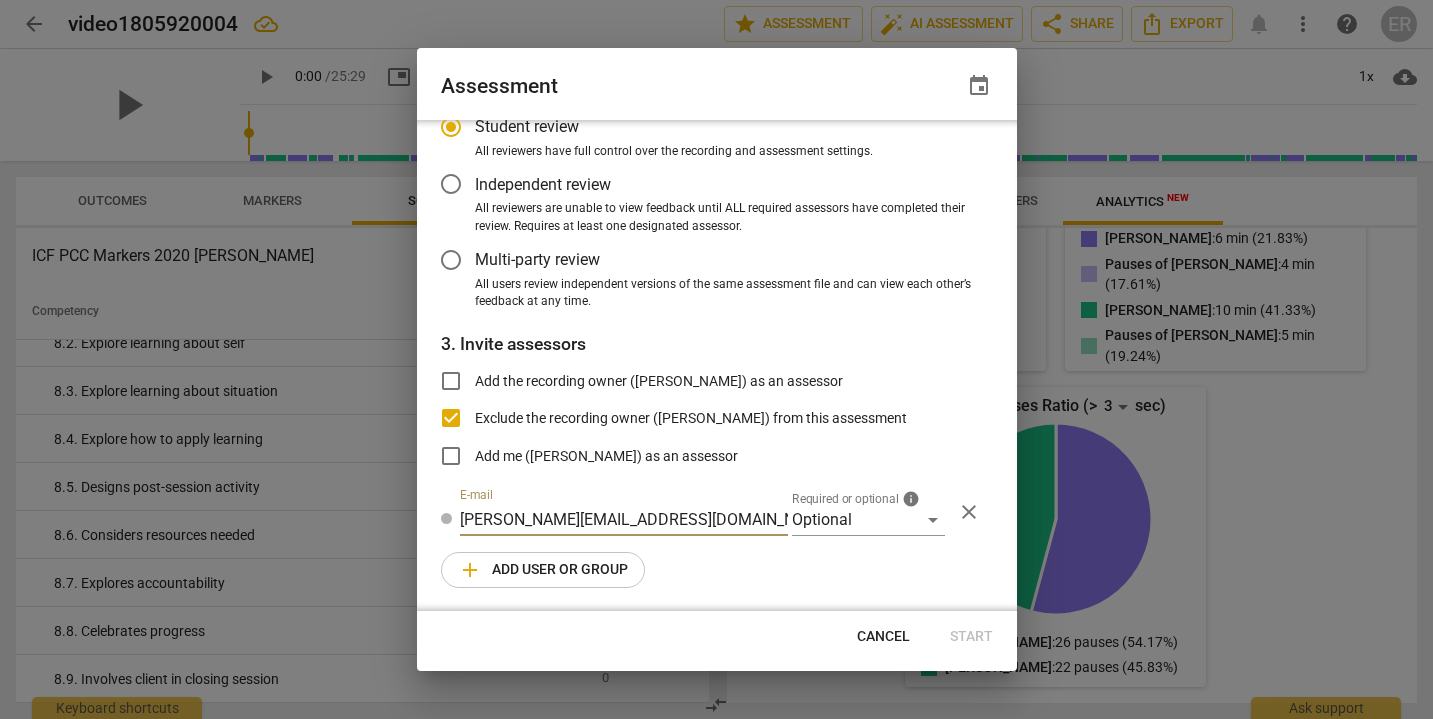 type on "[PERSON_NAME][EMAIL_ADDRESS][DOMAIN_NAME]" 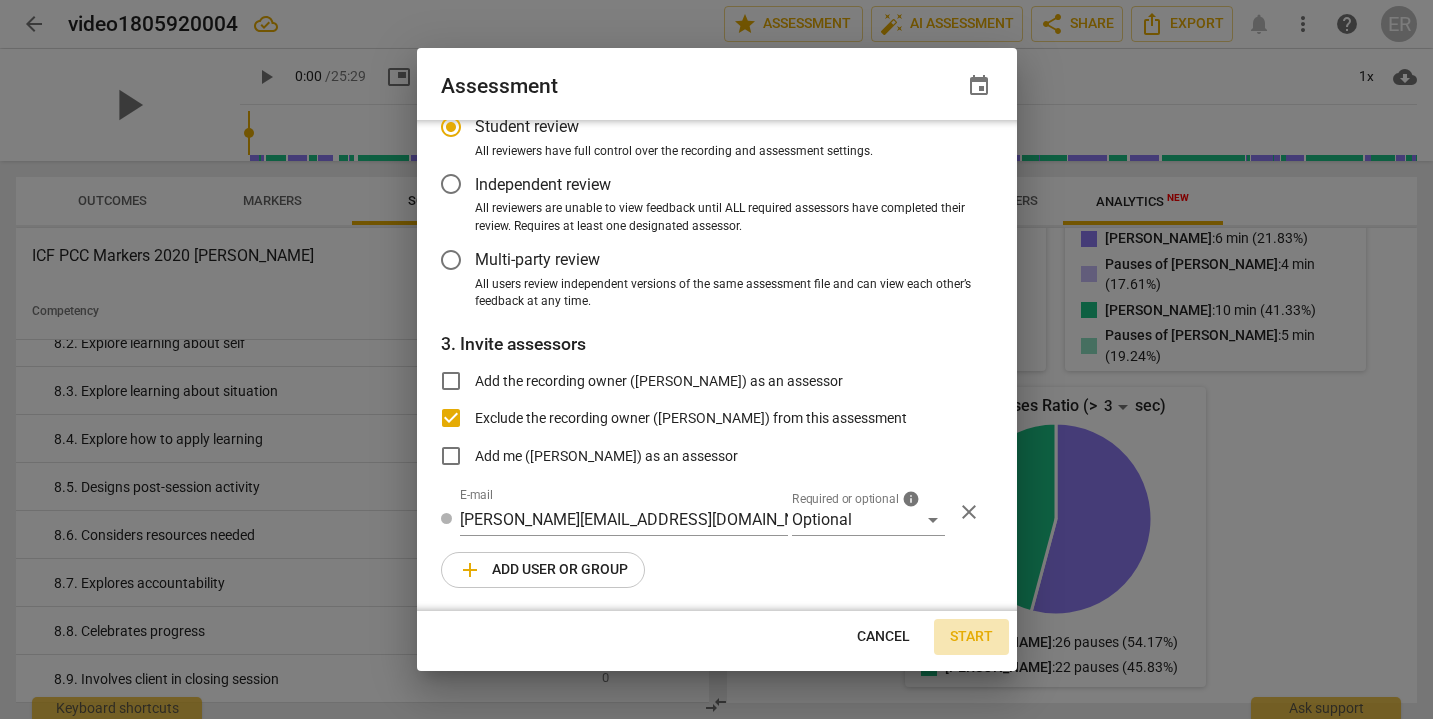 click on "Start" at bounding box center (971, 637) 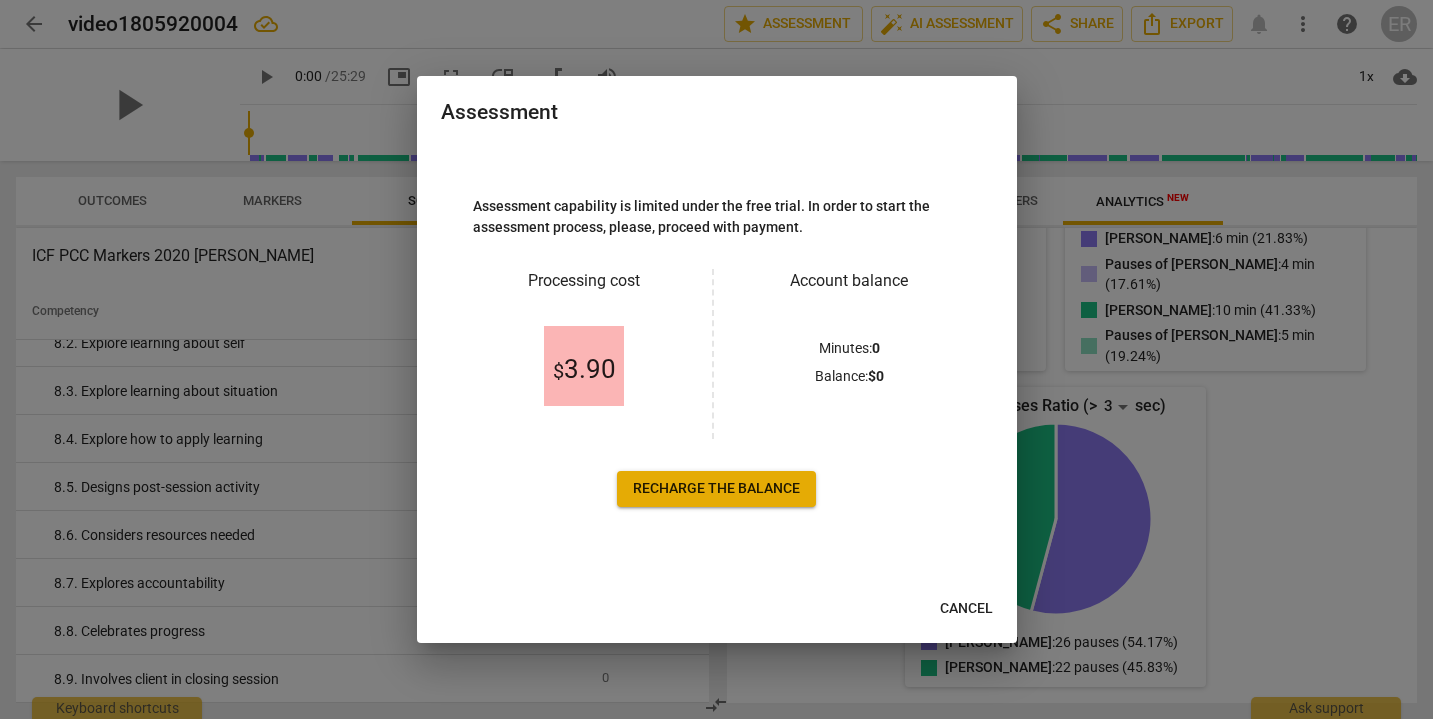 click on "Cancel" at bounding box center [966, 609] 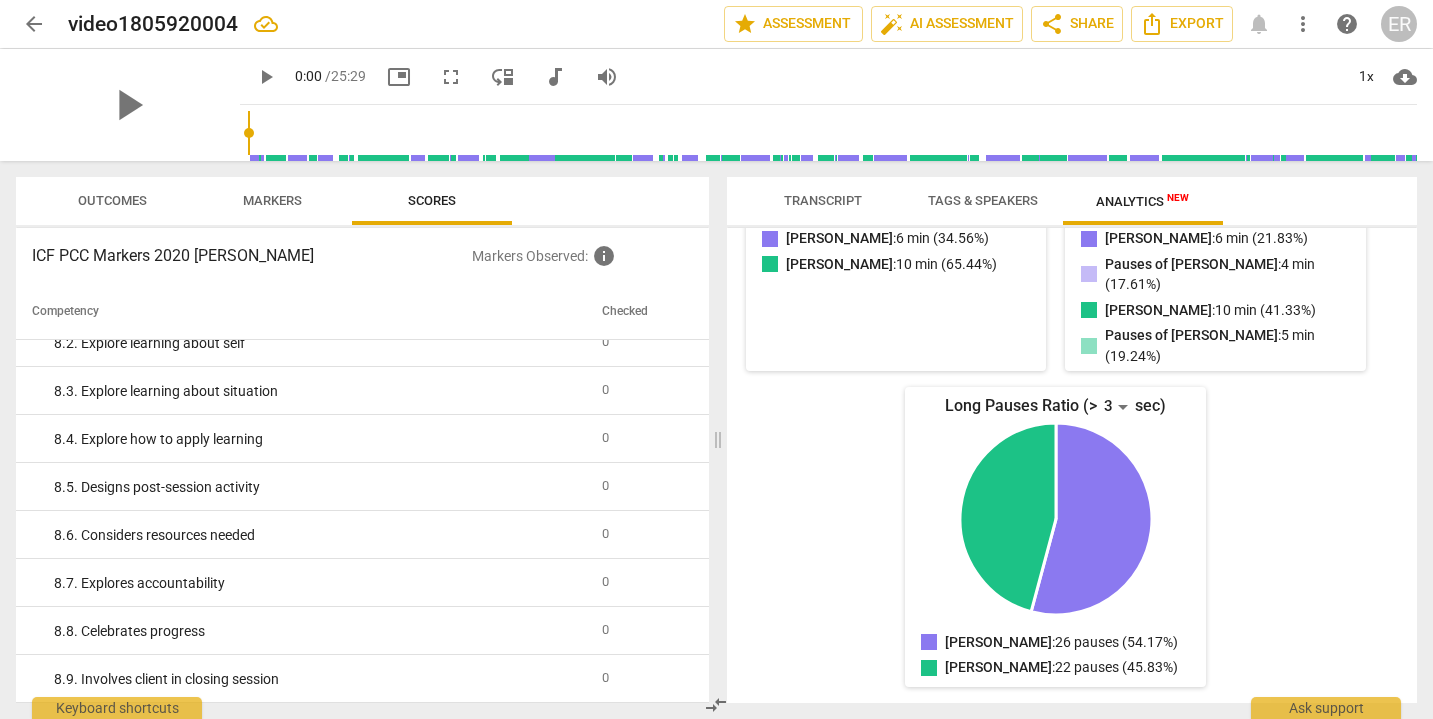 click on "play_arrow" at bounding box center [266, 77] 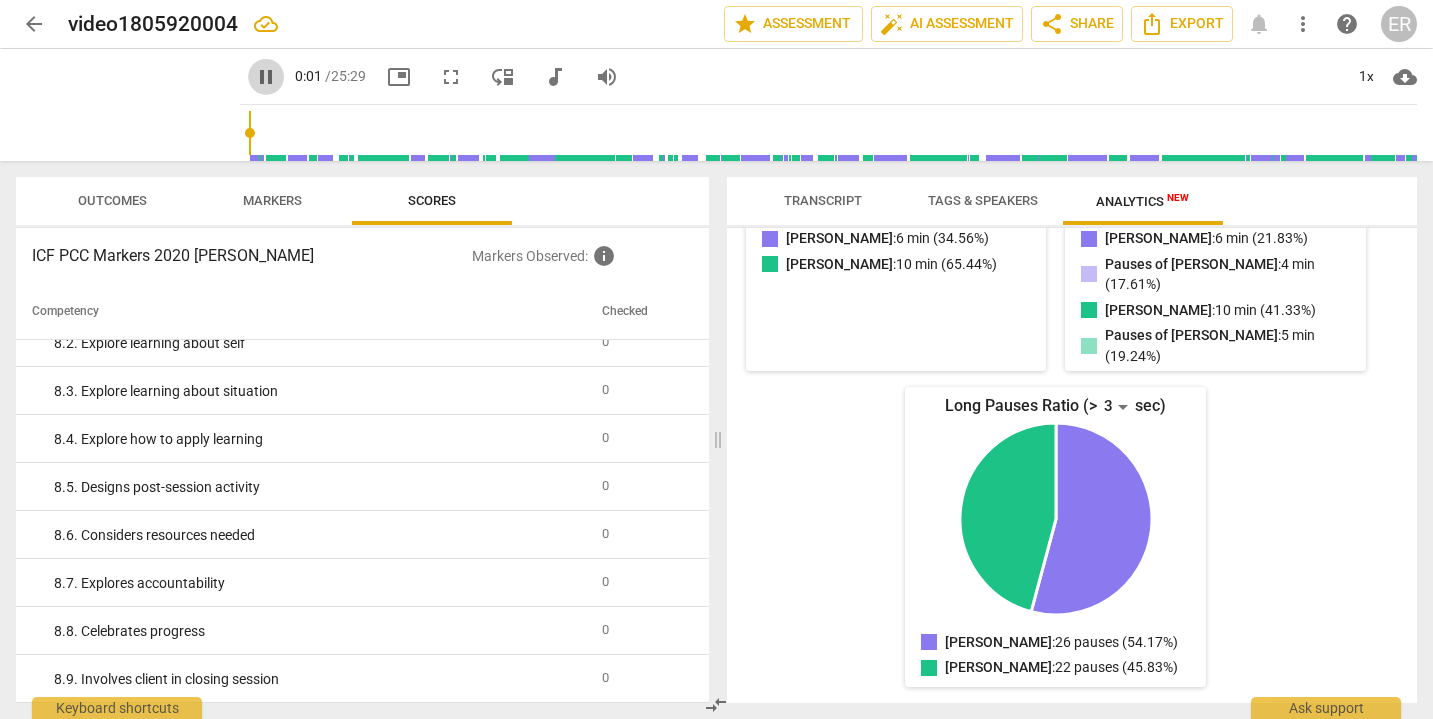 click on "pause" at bounding box center [266, 77] 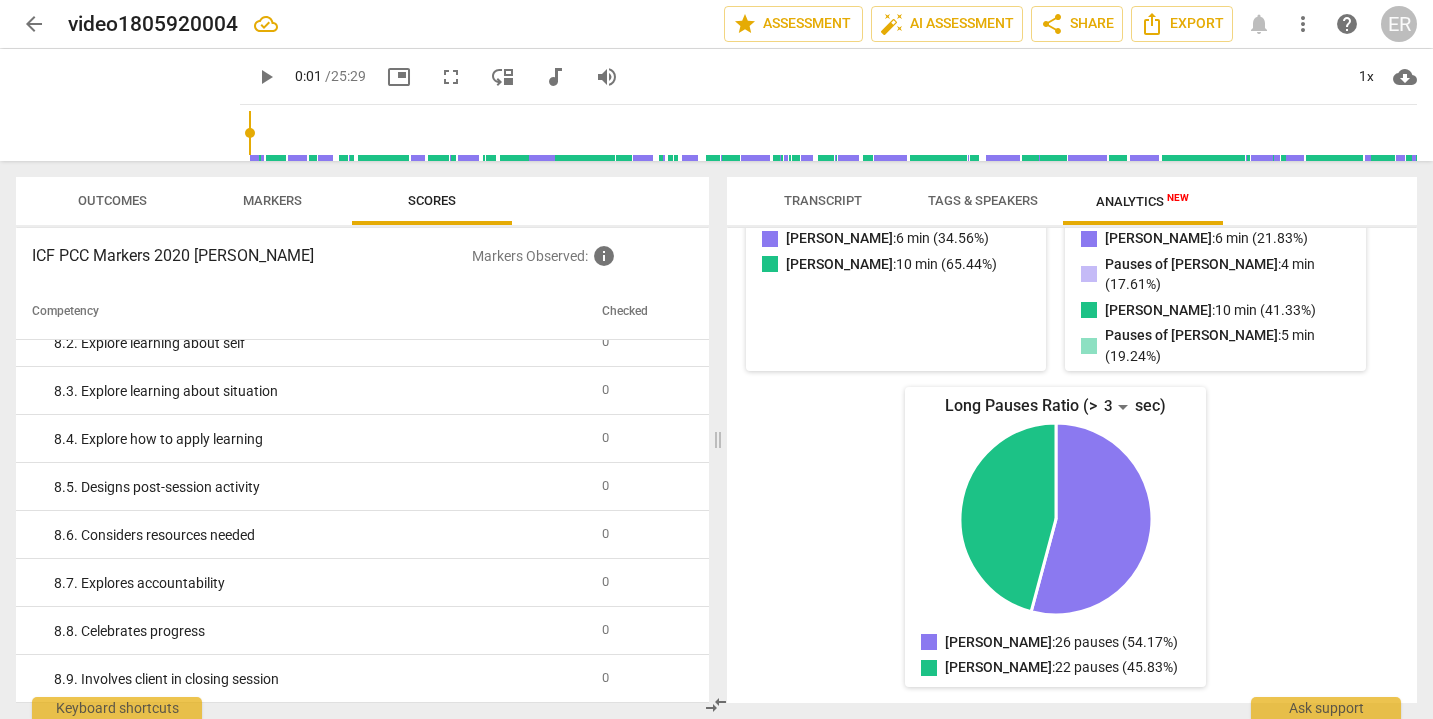 type on "2" 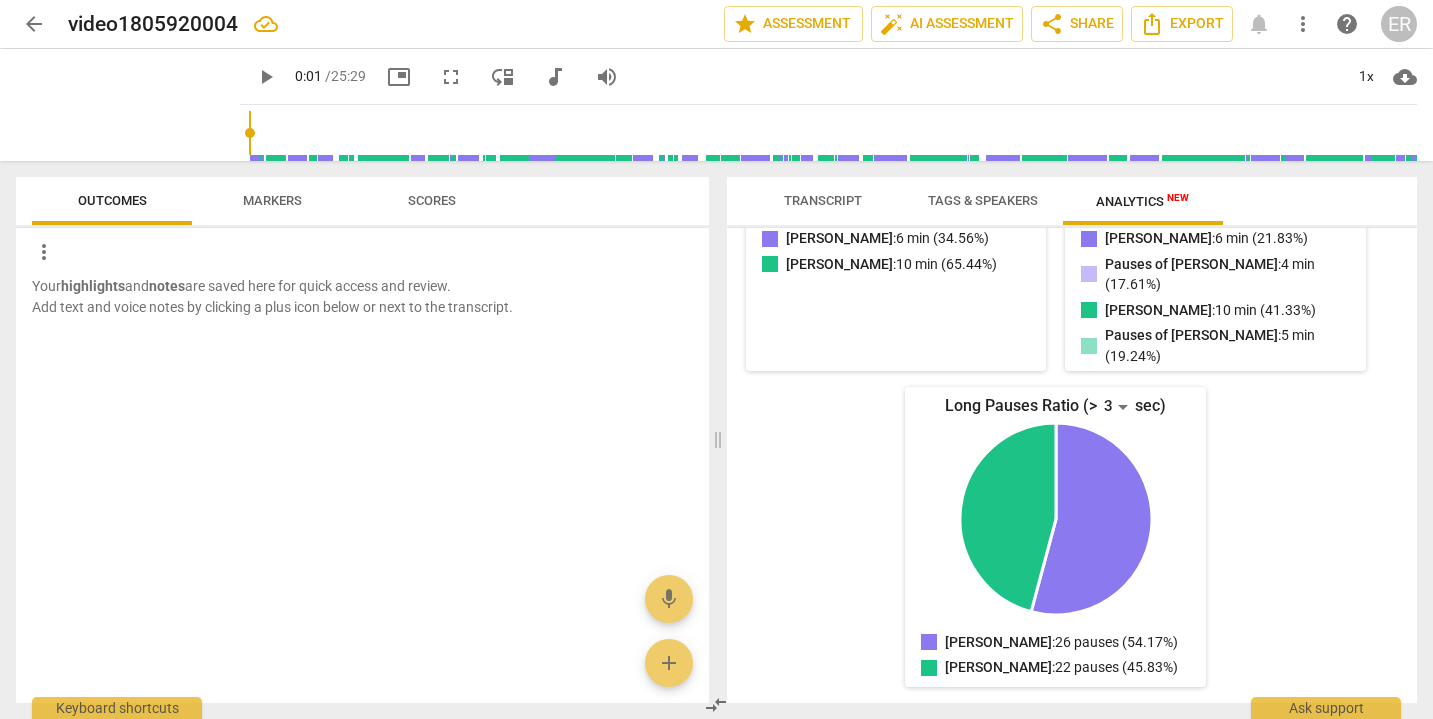 click on "Markers" at bounding box center (272, 200) 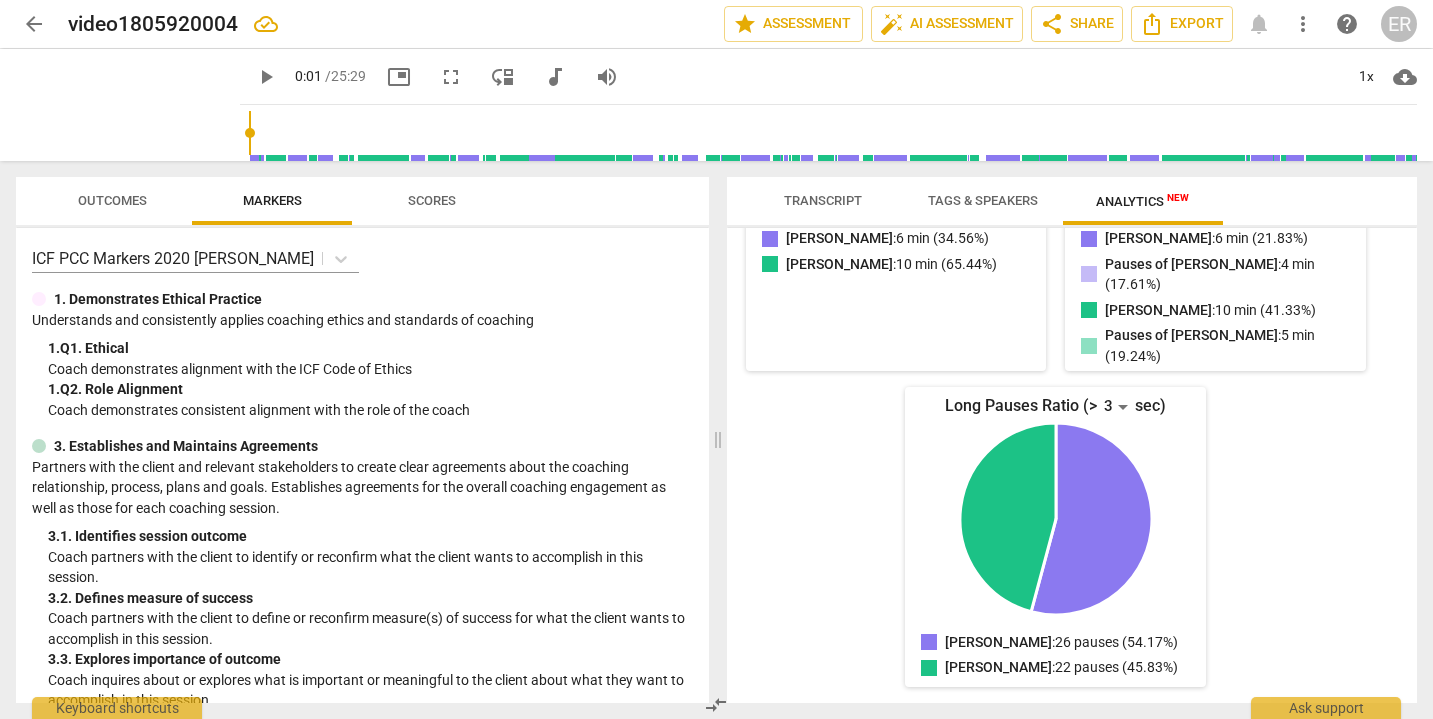 click on "Scores" at bounding box center [432, 201] 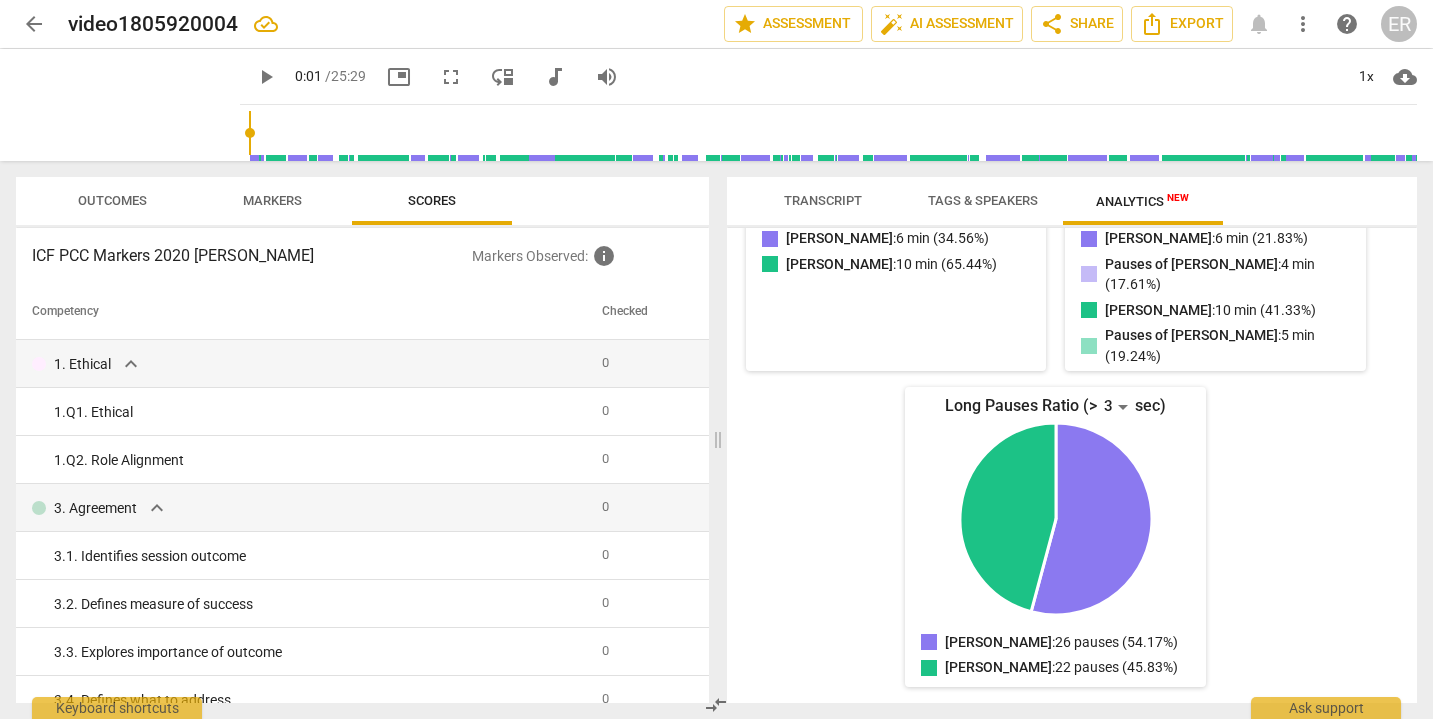 click on "Markers Observed : info" at bounding box center [582, 256] 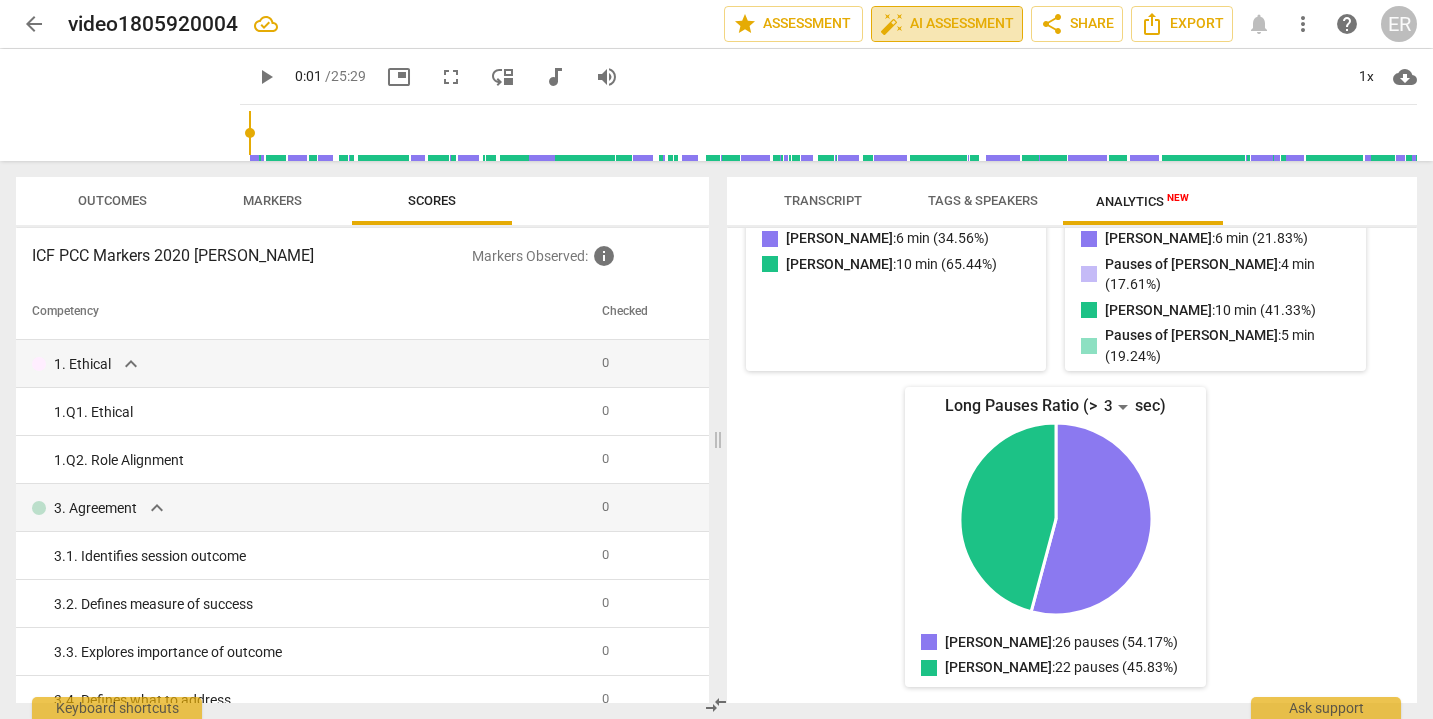 click on "auto_fix_high    AI Assessment" at bounding box center (947, 24) 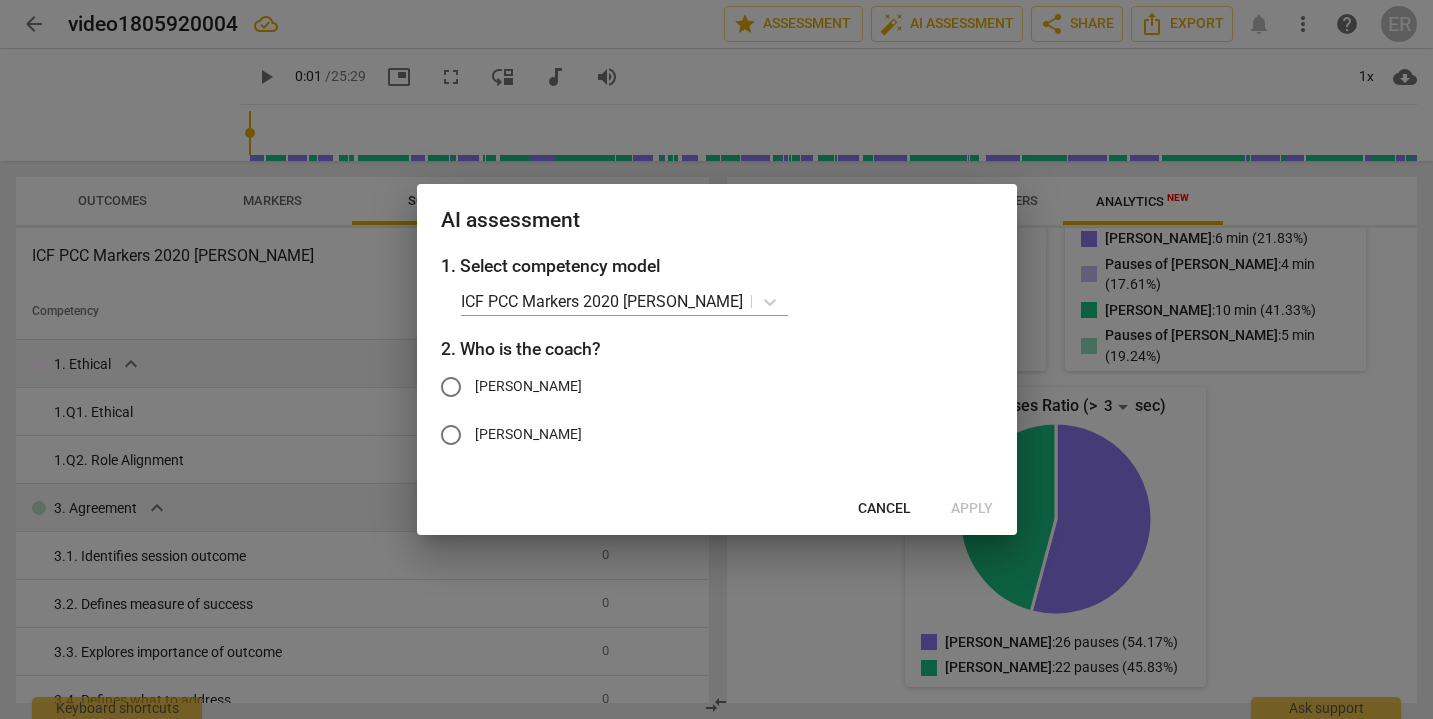 click on "[PERSON_NAME]" at bounding box center [528, 386] 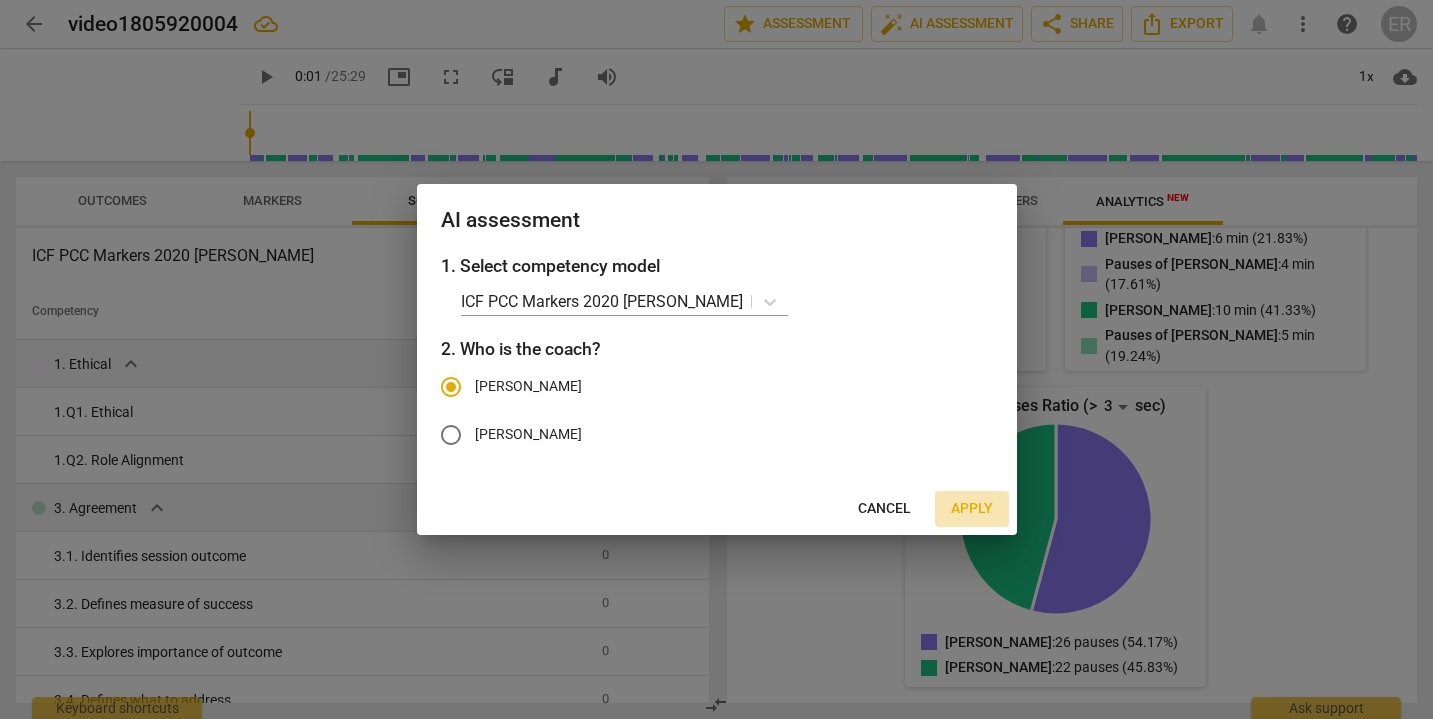 click on "Apply" at bounding box center (972, 509) 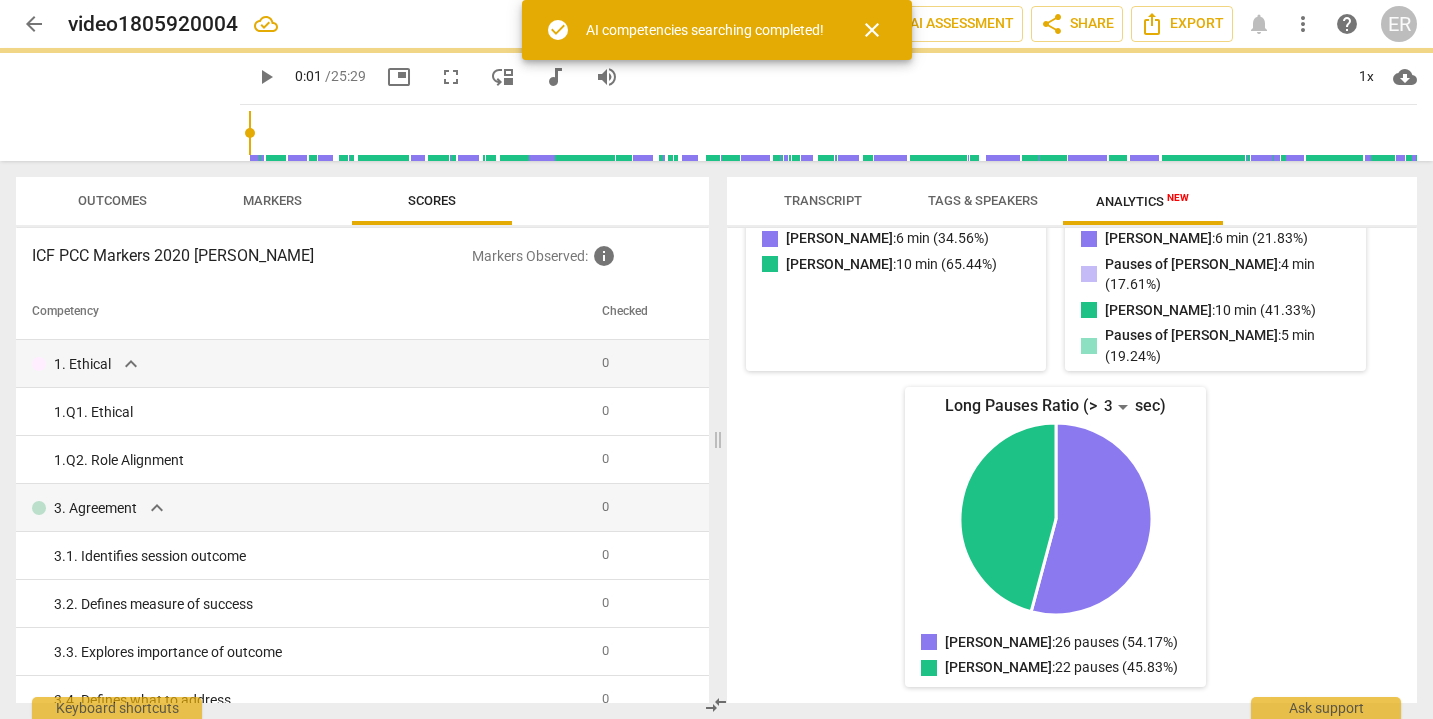 type on "2" 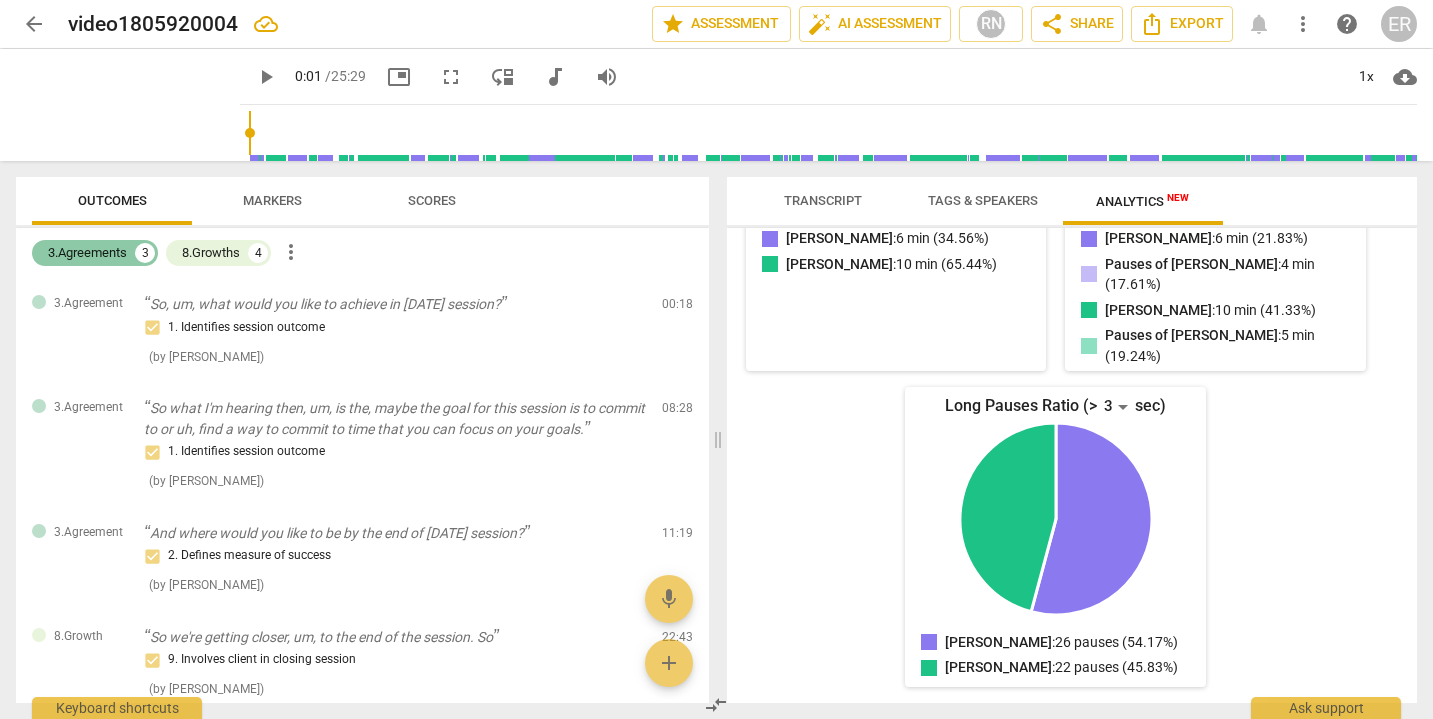 click on "3.Agreements" at bounding box center [87, 253] 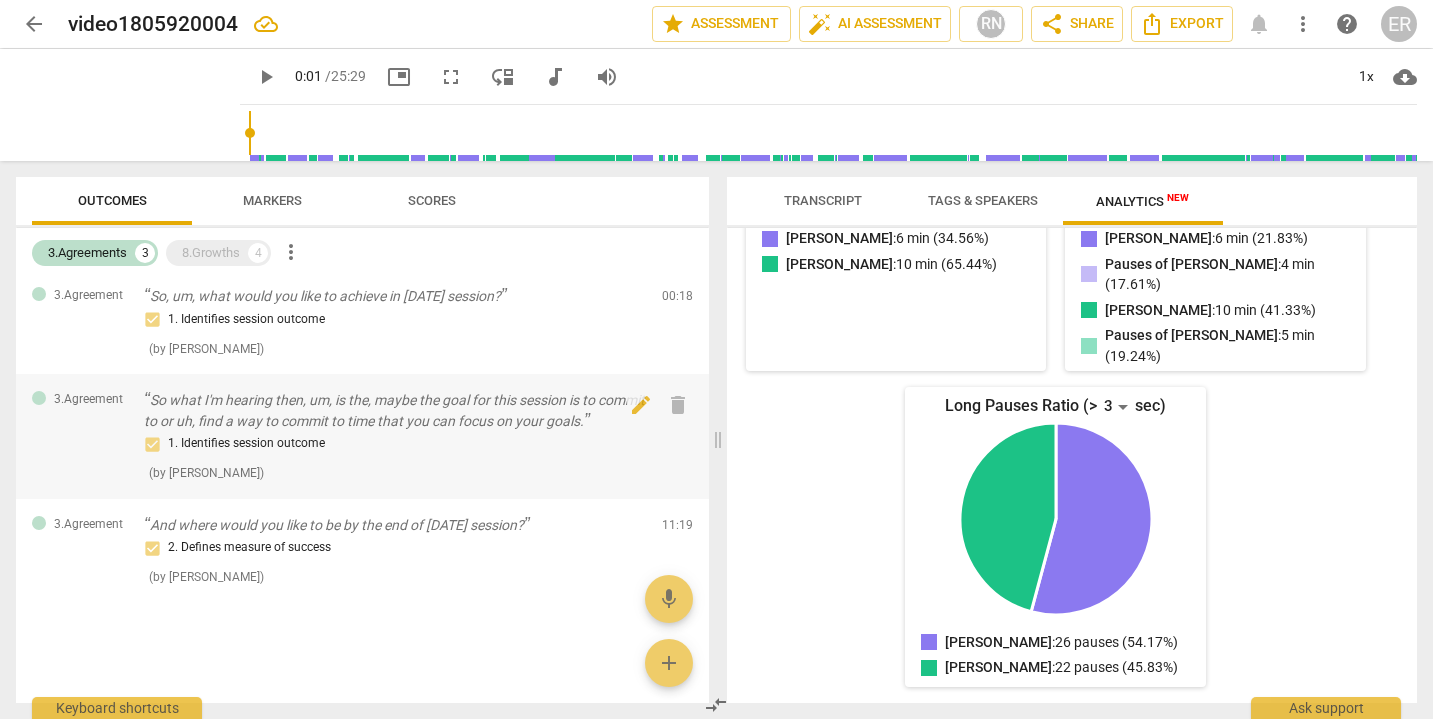 scroll, scrollTop: 0, scrollLeft: 0, axis: both 